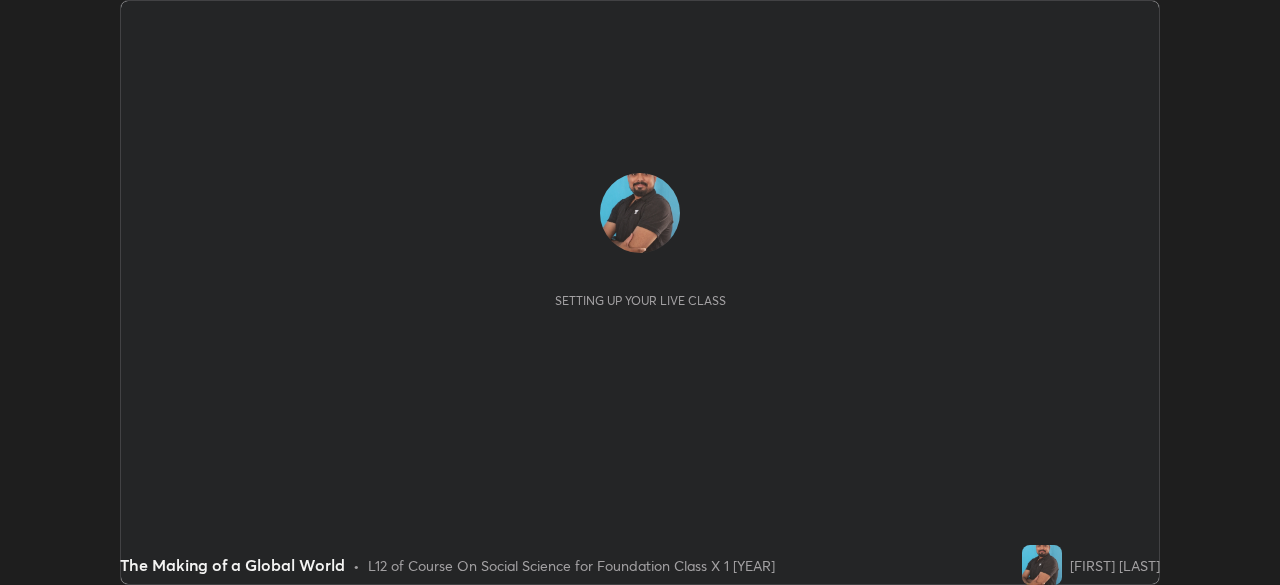 scroll, scrollTop: 0, scrollLeft: 0, axis: both 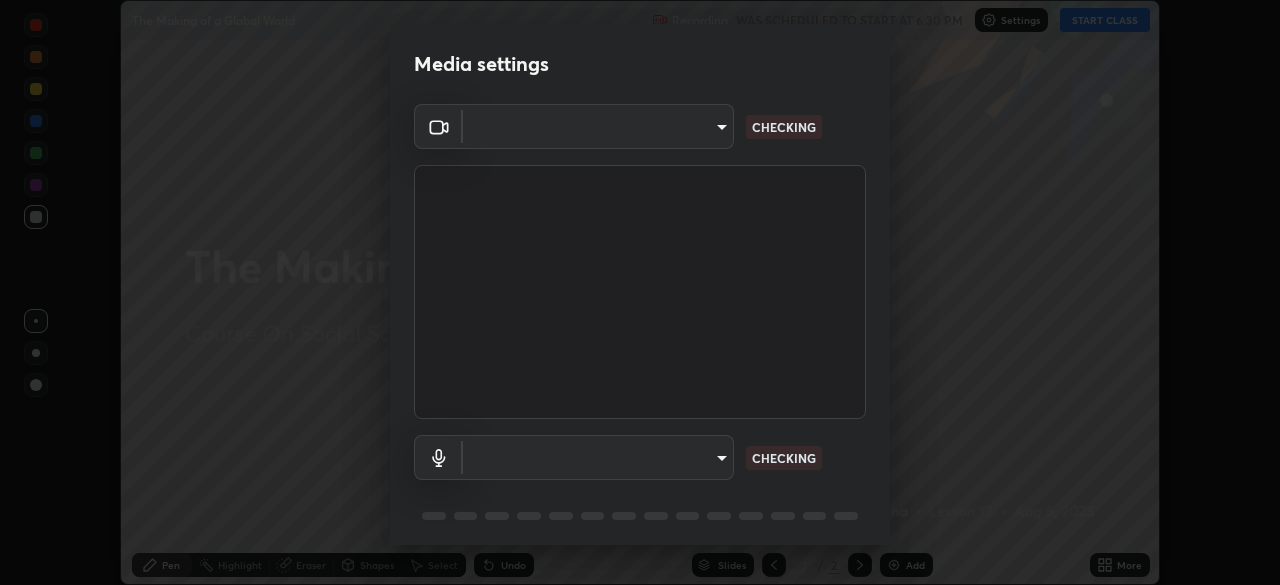 type on "1aa9a2346586593530aac2cf173ef8fd9a708ba55414d838fbce605f7d08cc12" 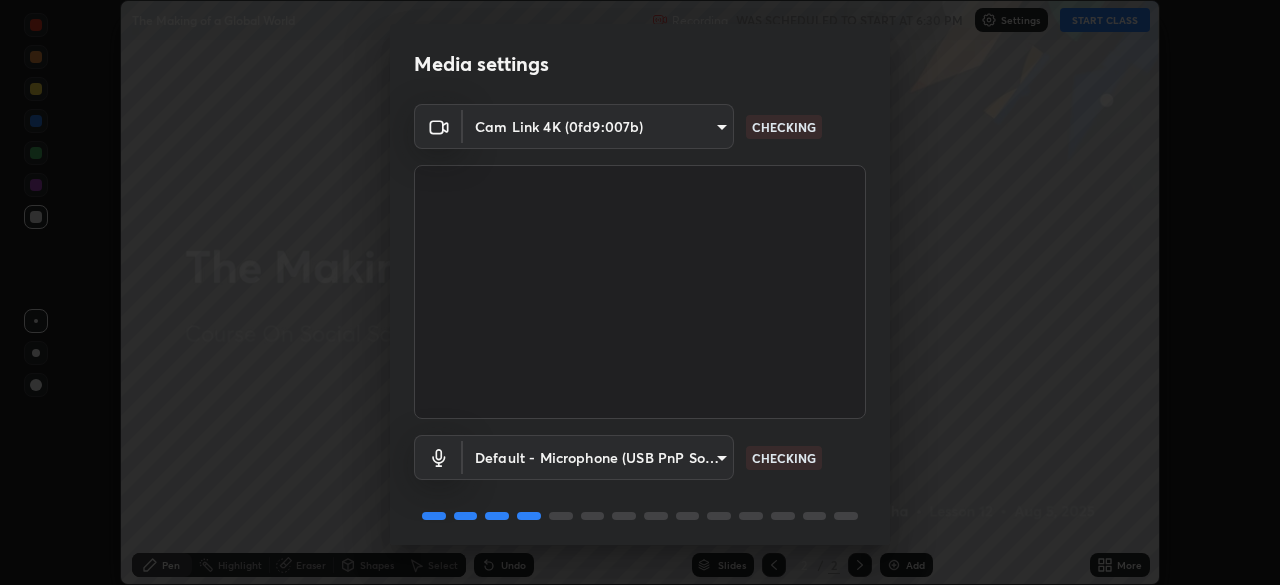 scroll, scrollTop: 71, scrollLeft: 0, axis: vertical 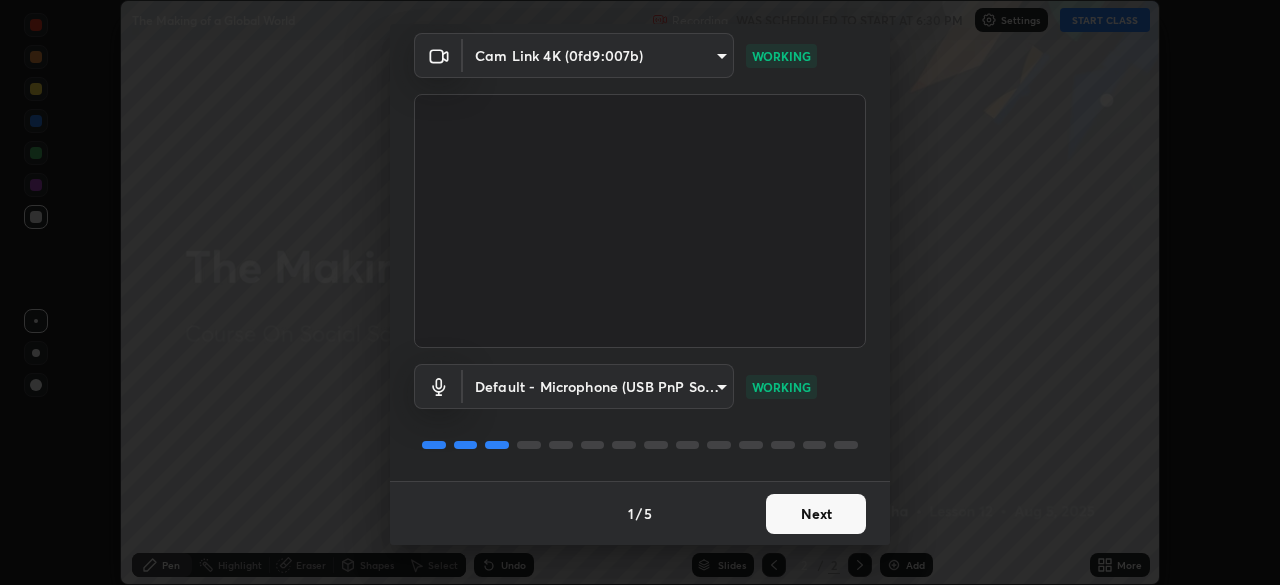 click on "Next" at bounding box center (816, 514) 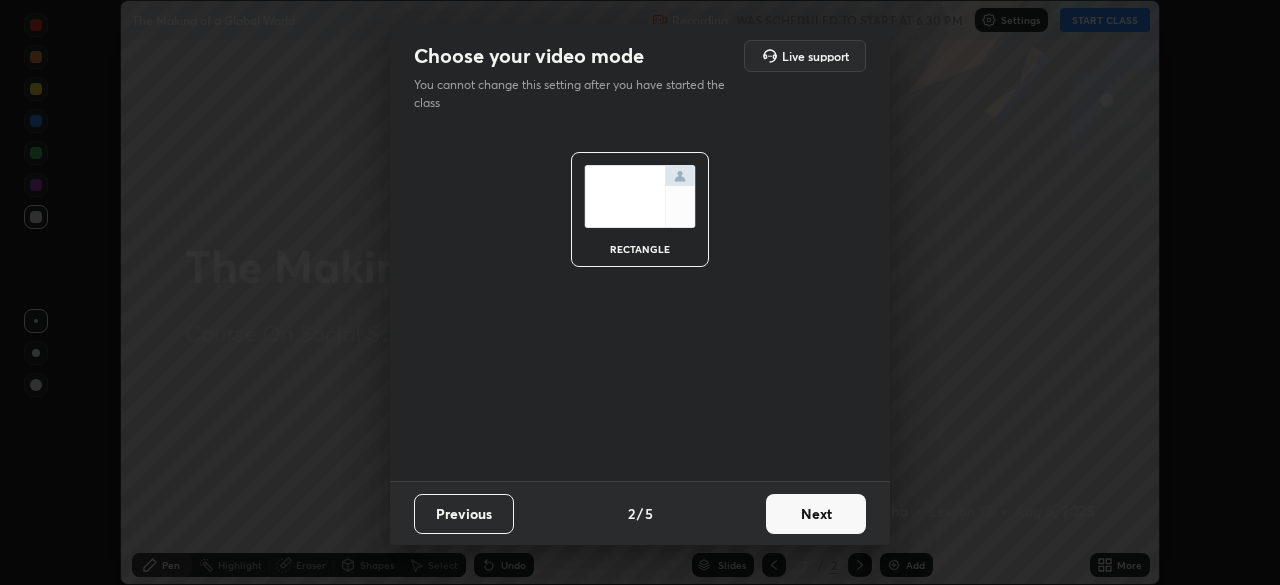 click on "Next" at bounding box center [816, 514] 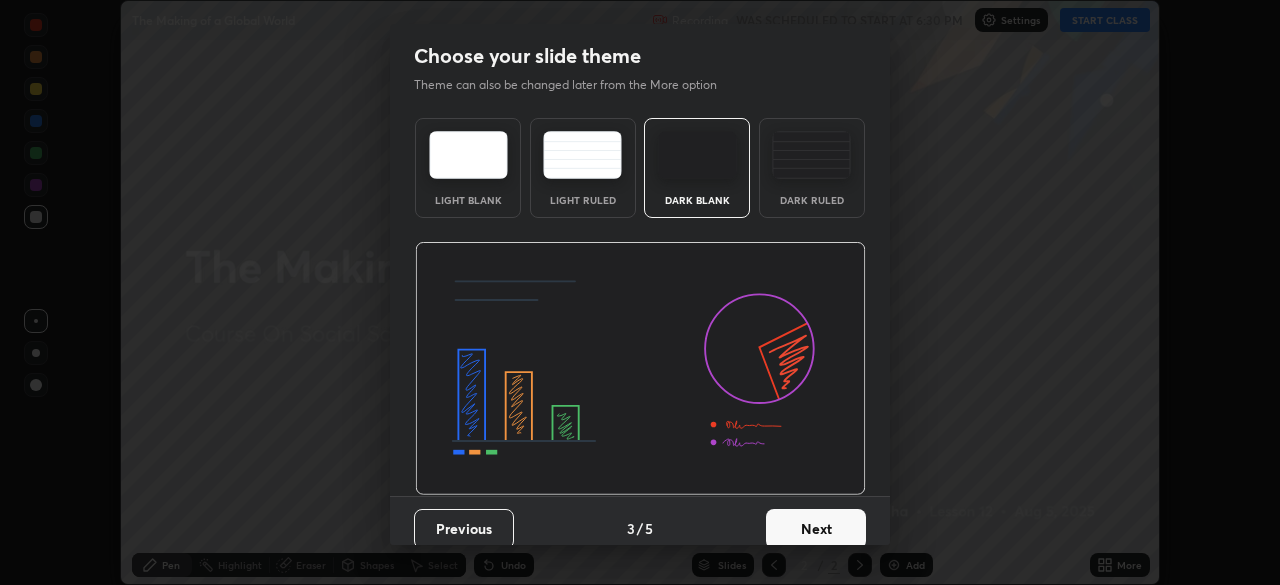 click on "Next" at bounding box center (816, 529) 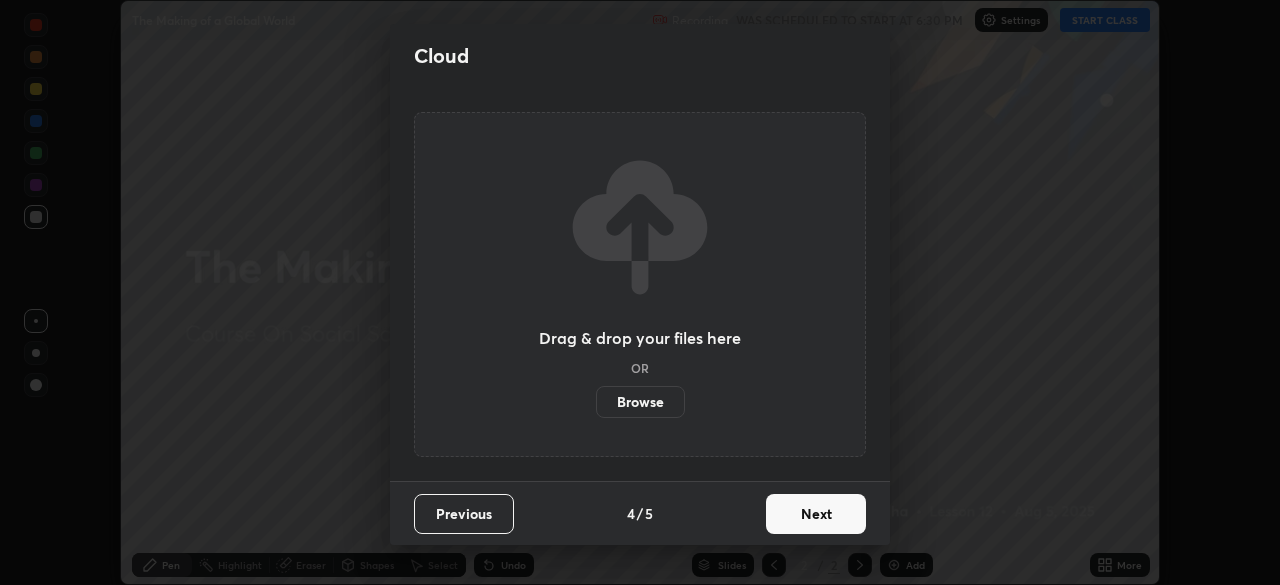 click on "Next" at bounding box center [816, 514] 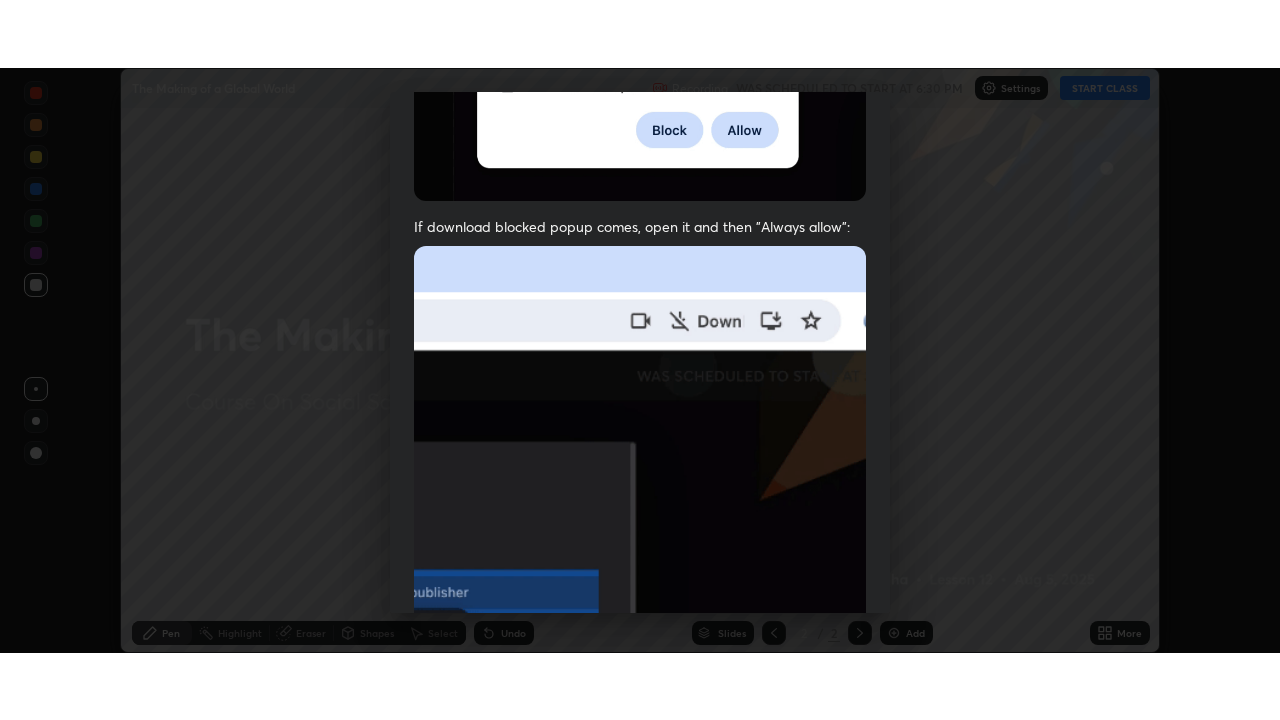 scroll, scrollTop: 479, scrollLeft: 0, axis: vertical 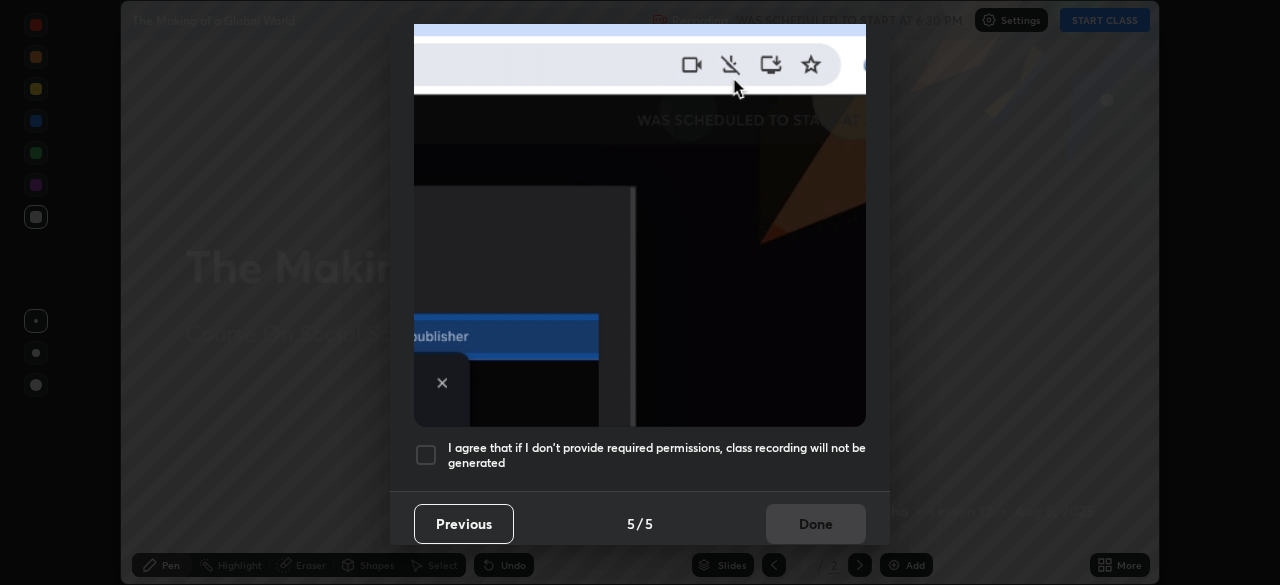 click at bounding box center (426, 455) 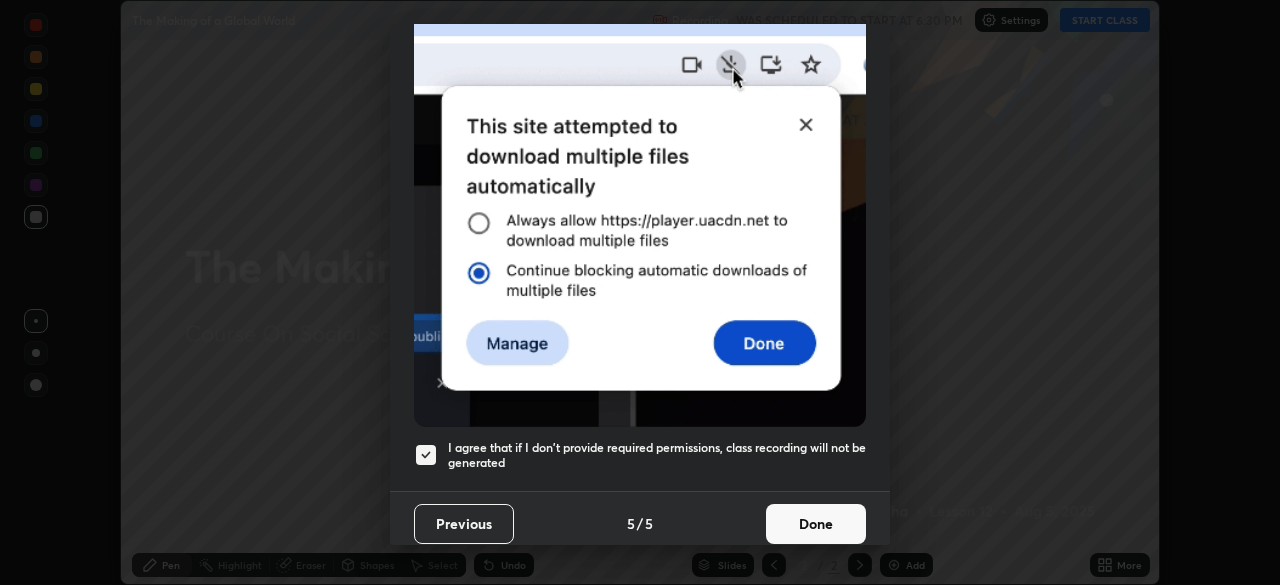 click on "Done" at bounding box center [816, 524] 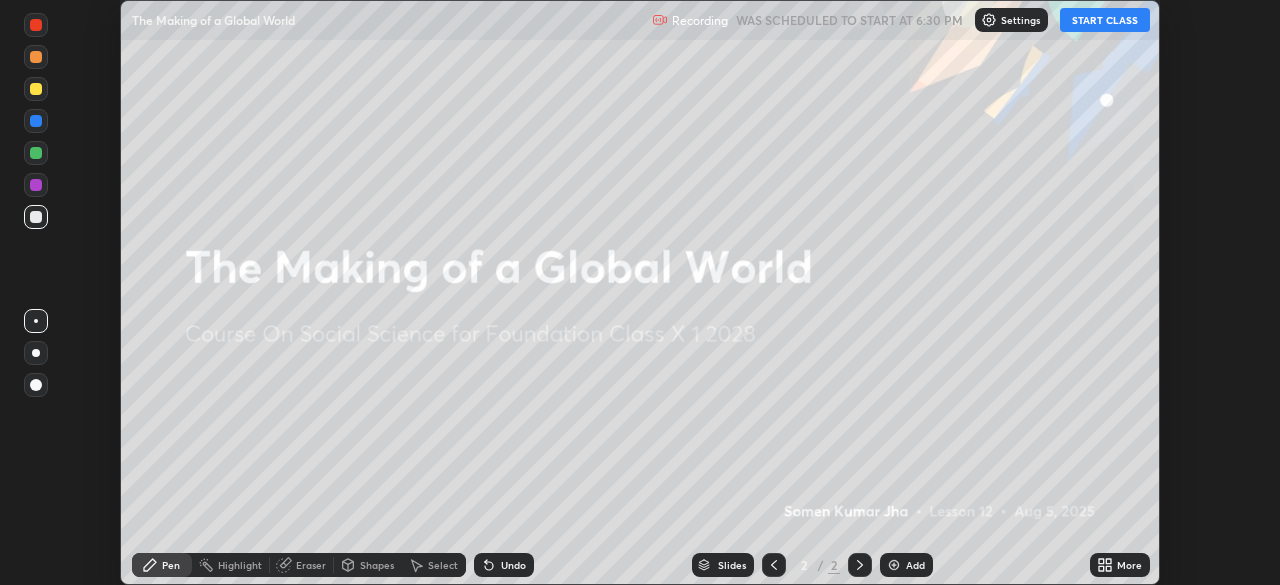 click on "START CLASS" at bounding box center [1105, 20] 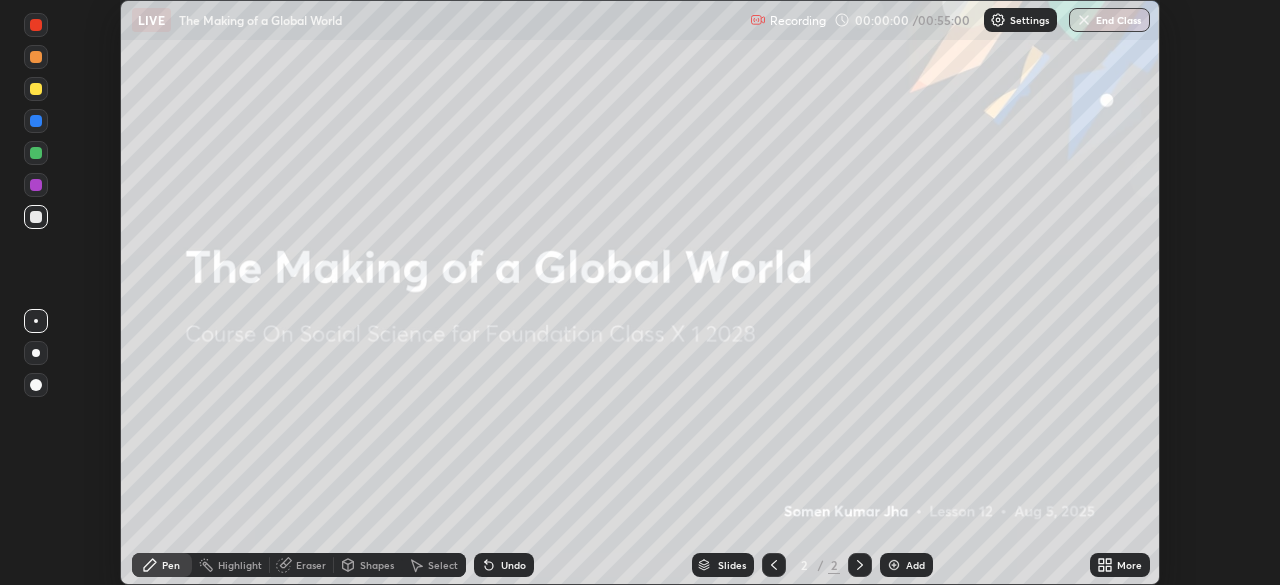 click on "More" at bounding box center [1129, 565] 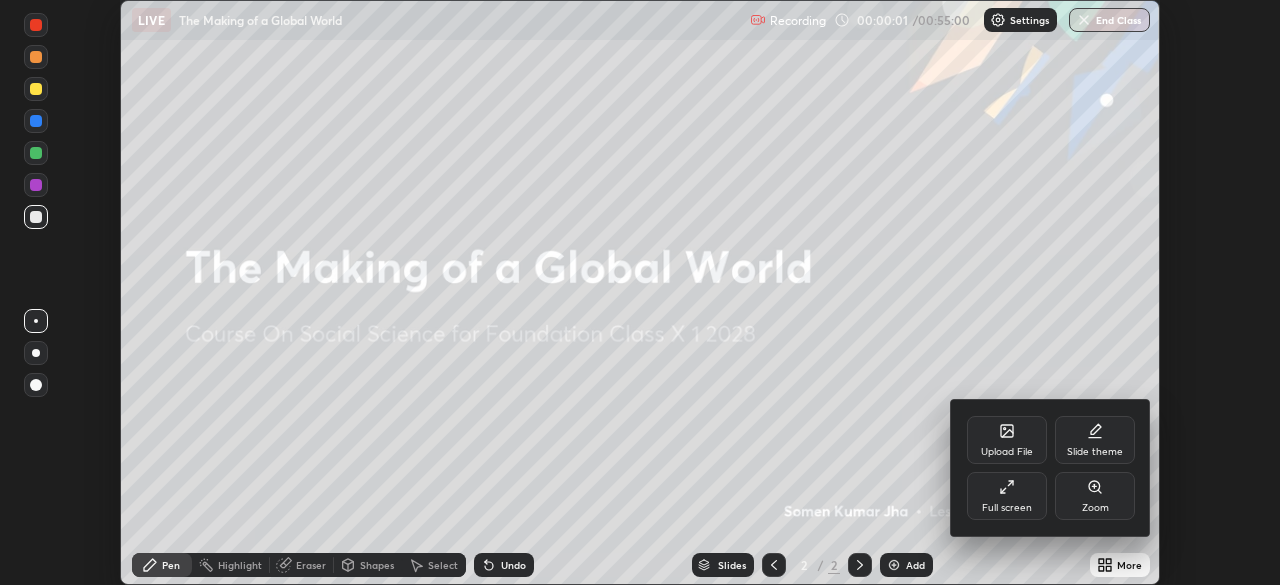 click on "Full screen" at bounding box center [1007, 496] 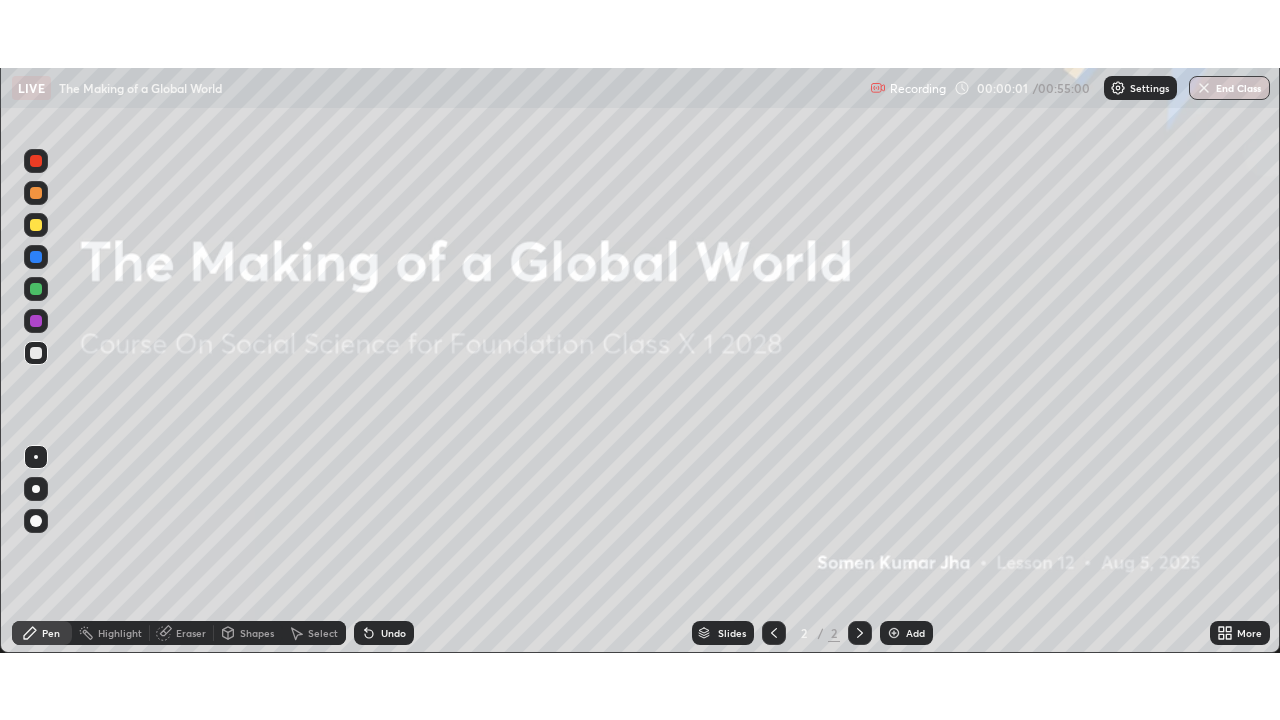 scroll, scrollTop: 99280, scrollLeft: 98720, axis: both 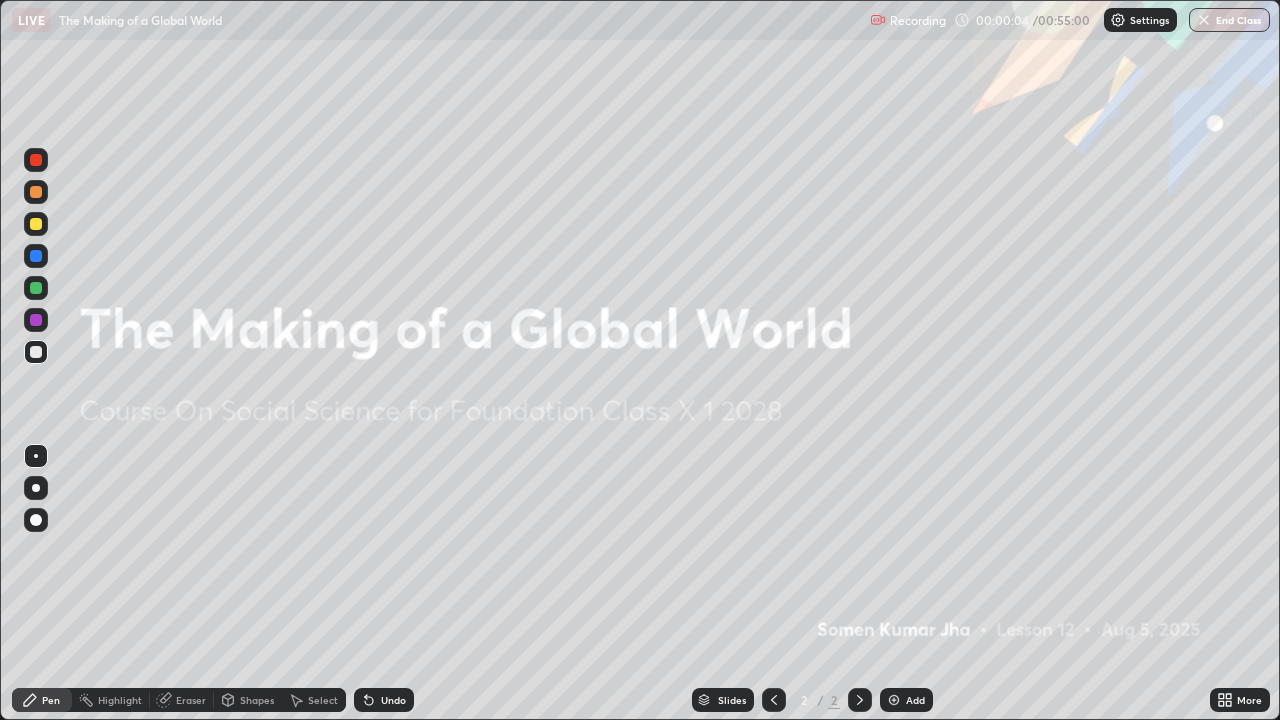 click 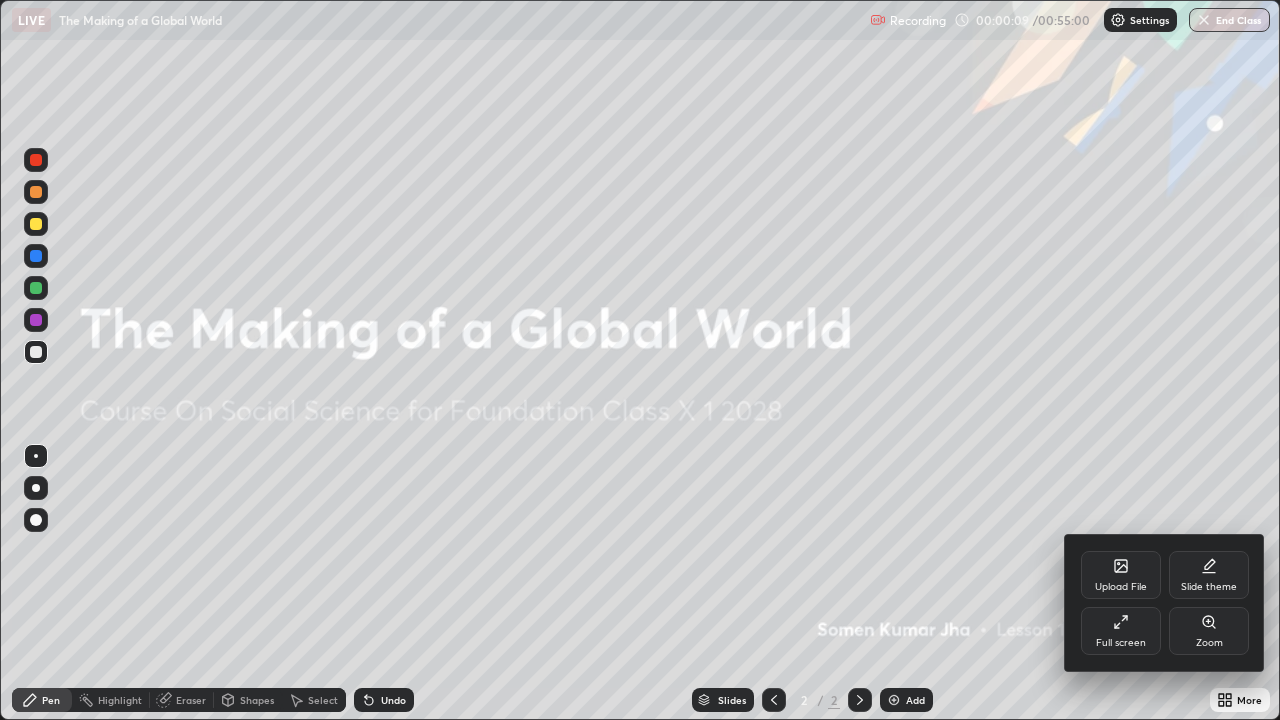 click at bounding box center [640, 360] 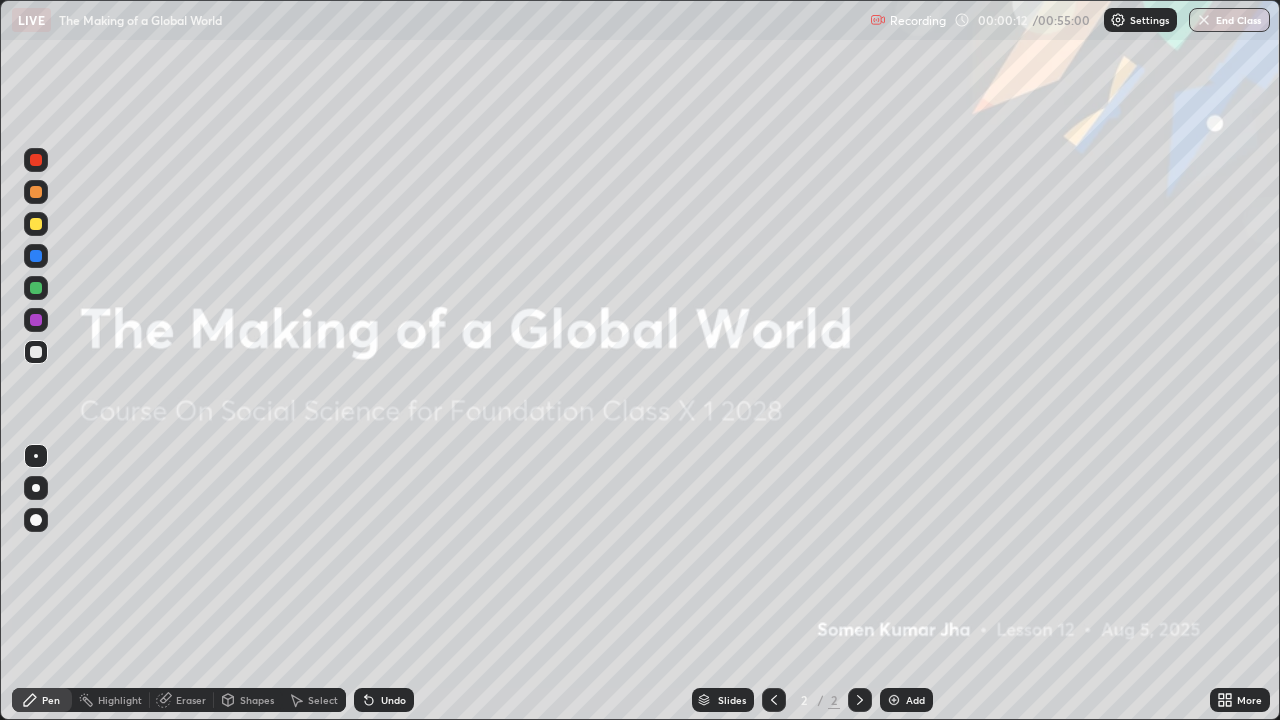 click on "Add" at bounding box center [906, 700] 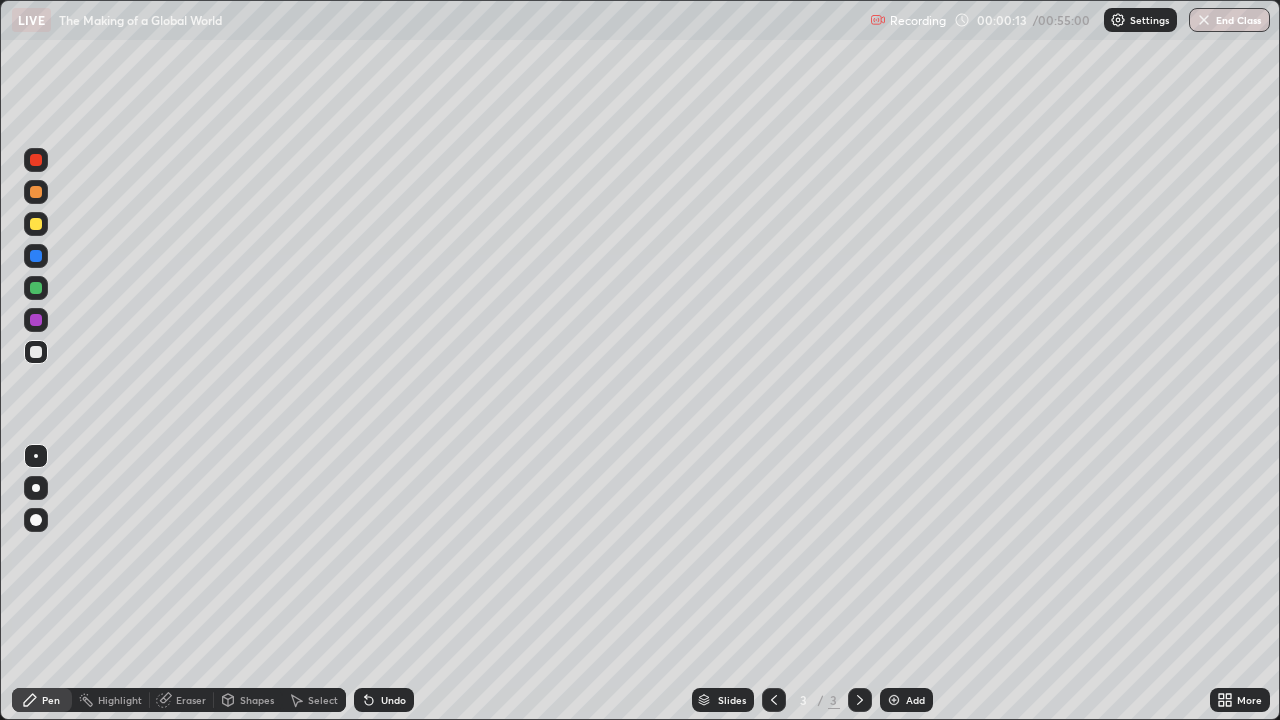 click 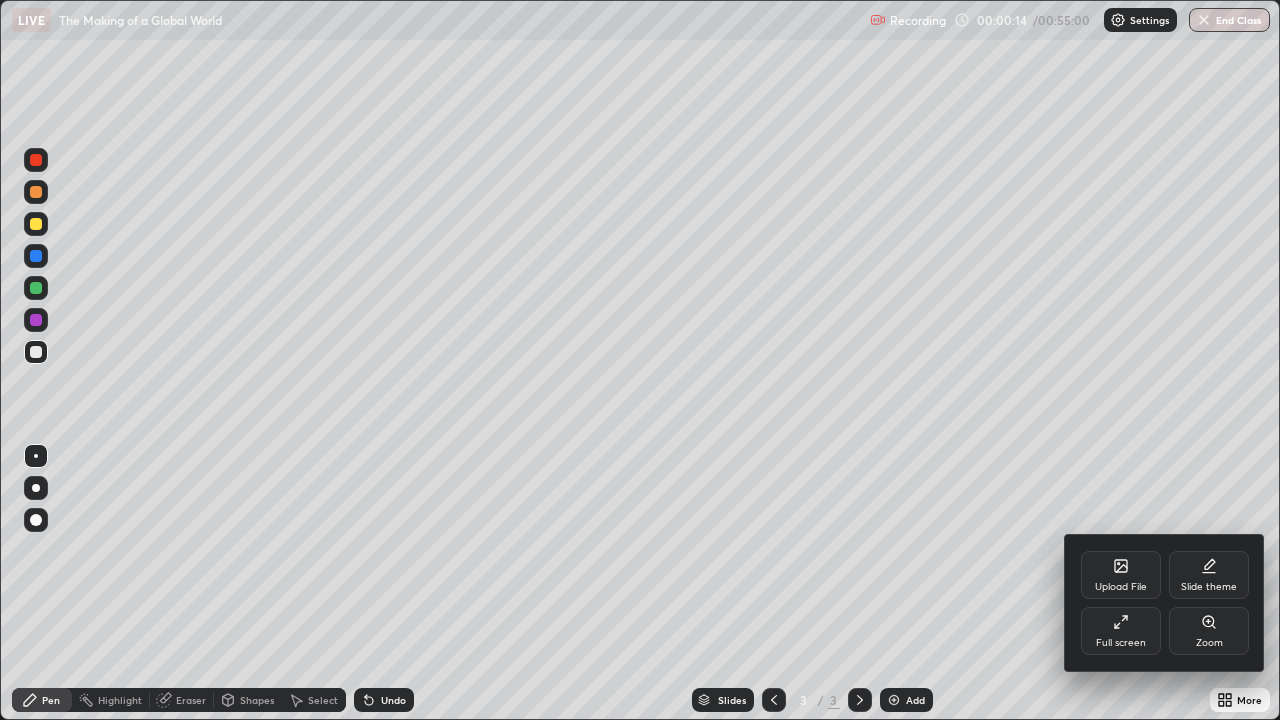 click on "Full screen" at bounding box center (1121, 631) 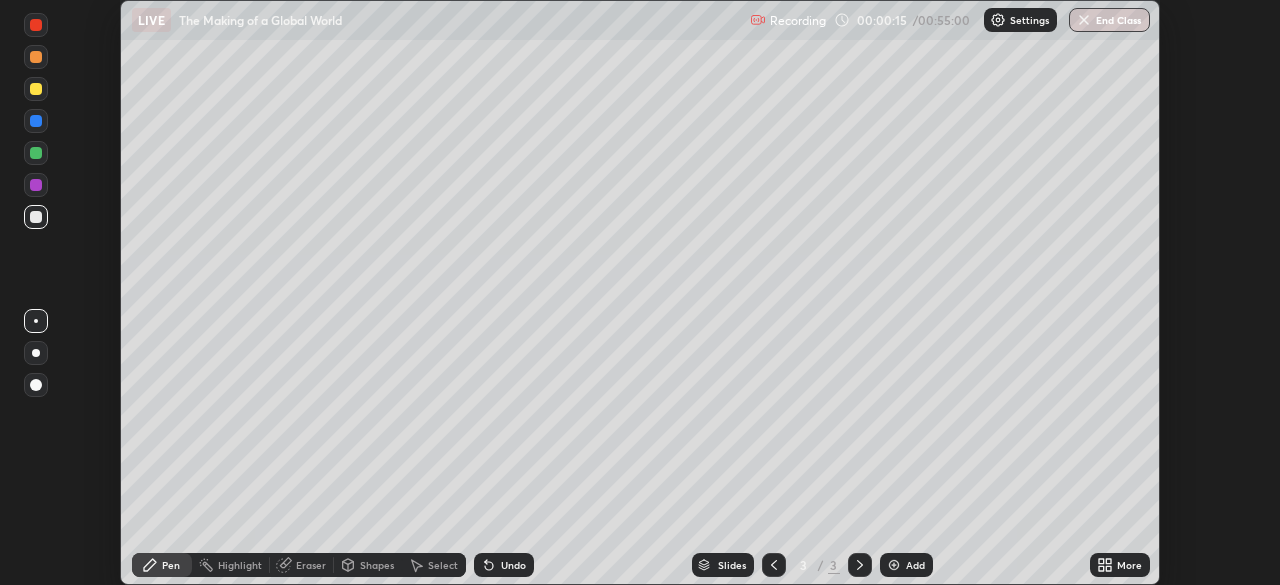 scroll, scrollTop: 585, scrollLeft: 1280, axis: both 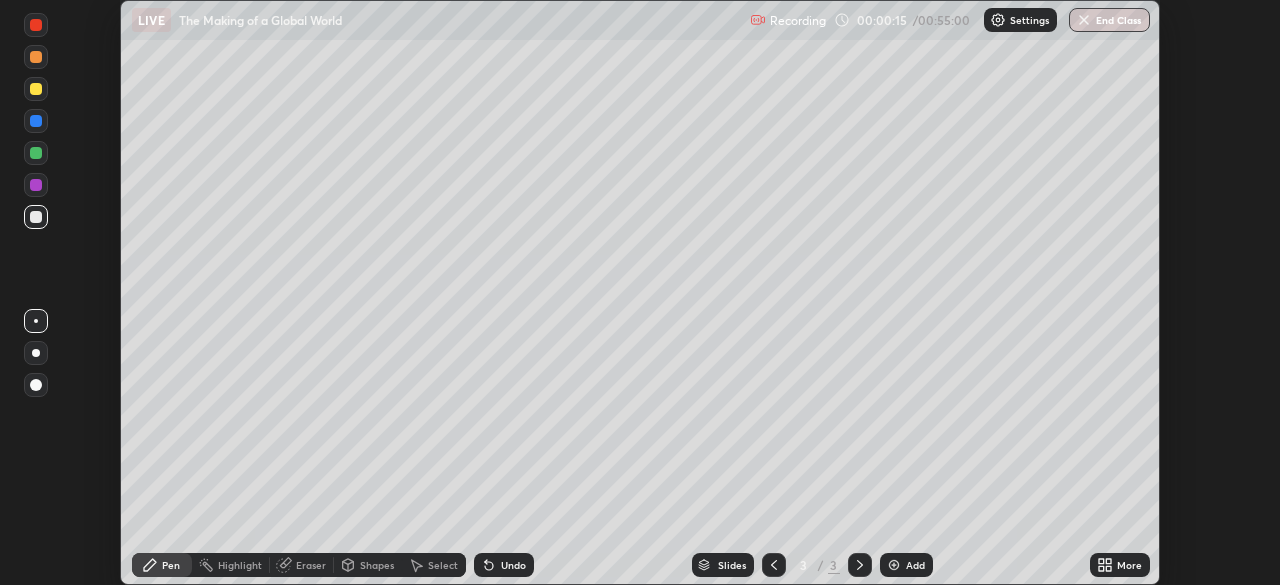 click on "More" at bounding box center [1129, 565] 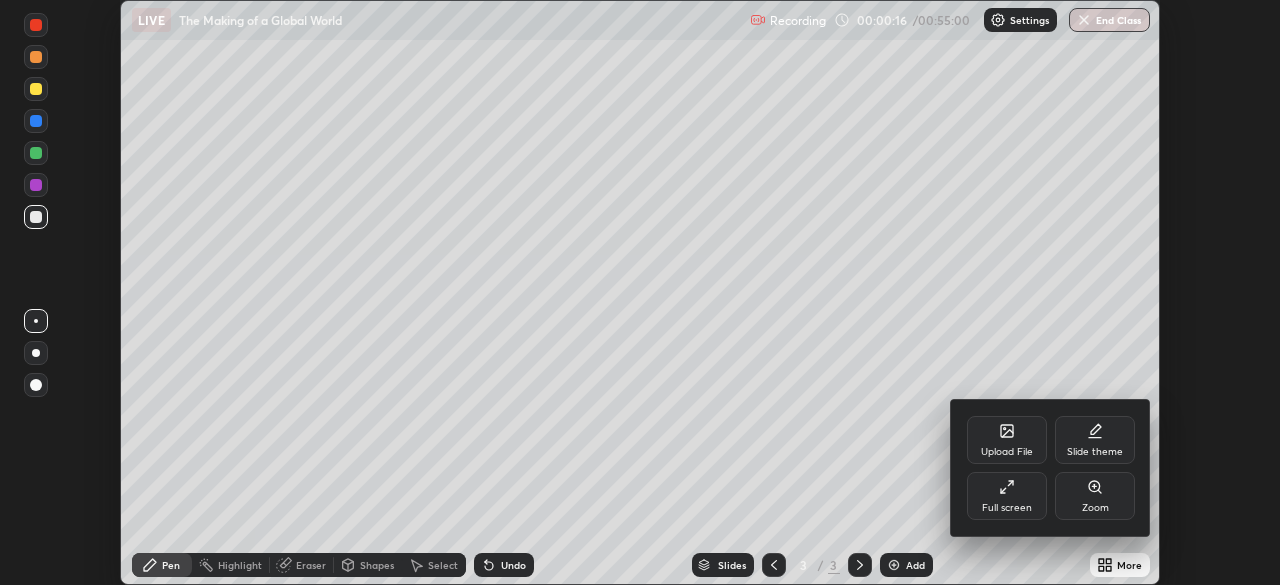 click on "Full screen" at bounding box center (1007, 496) 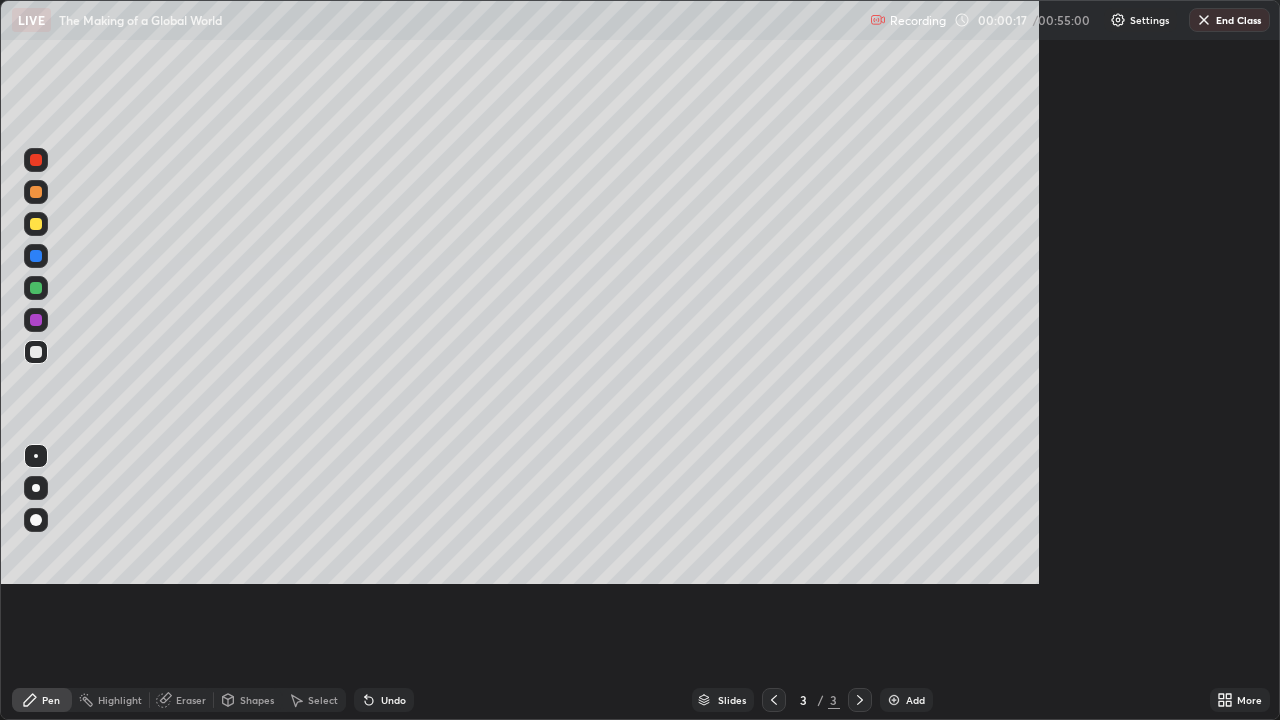 scroll, scrollTop: 99280, scrollLeft: 98720, axis: both 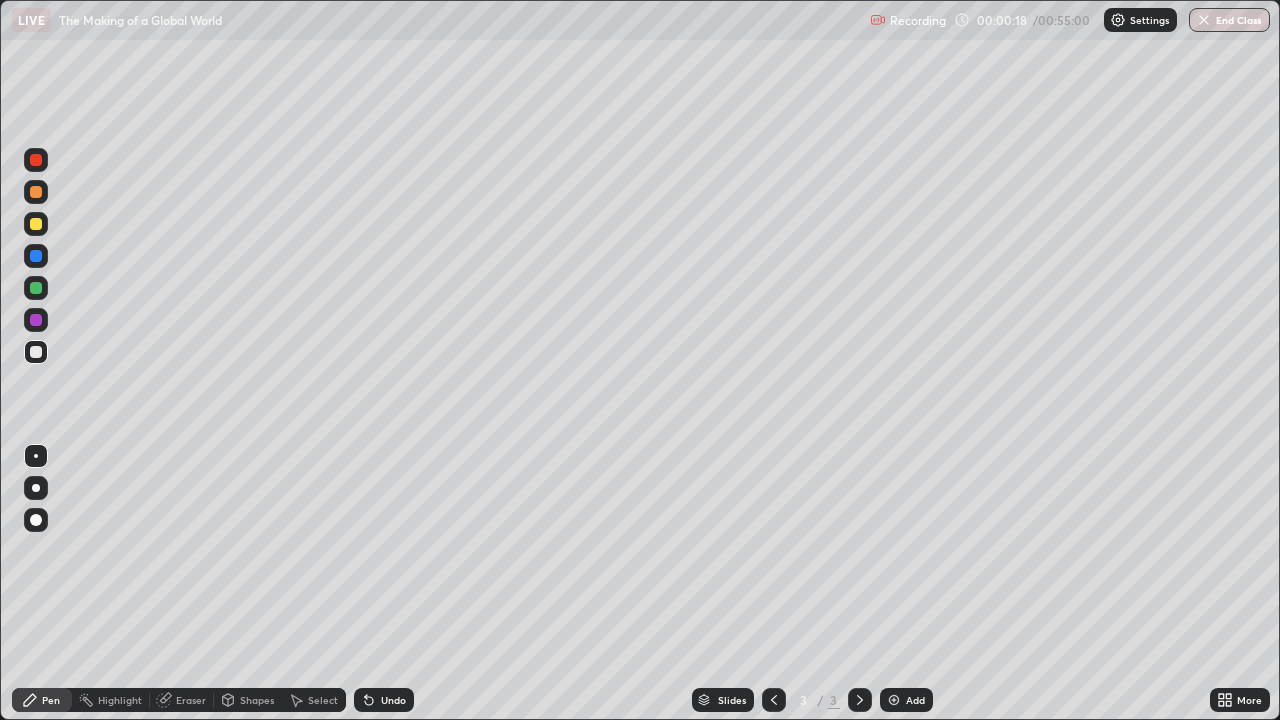 click 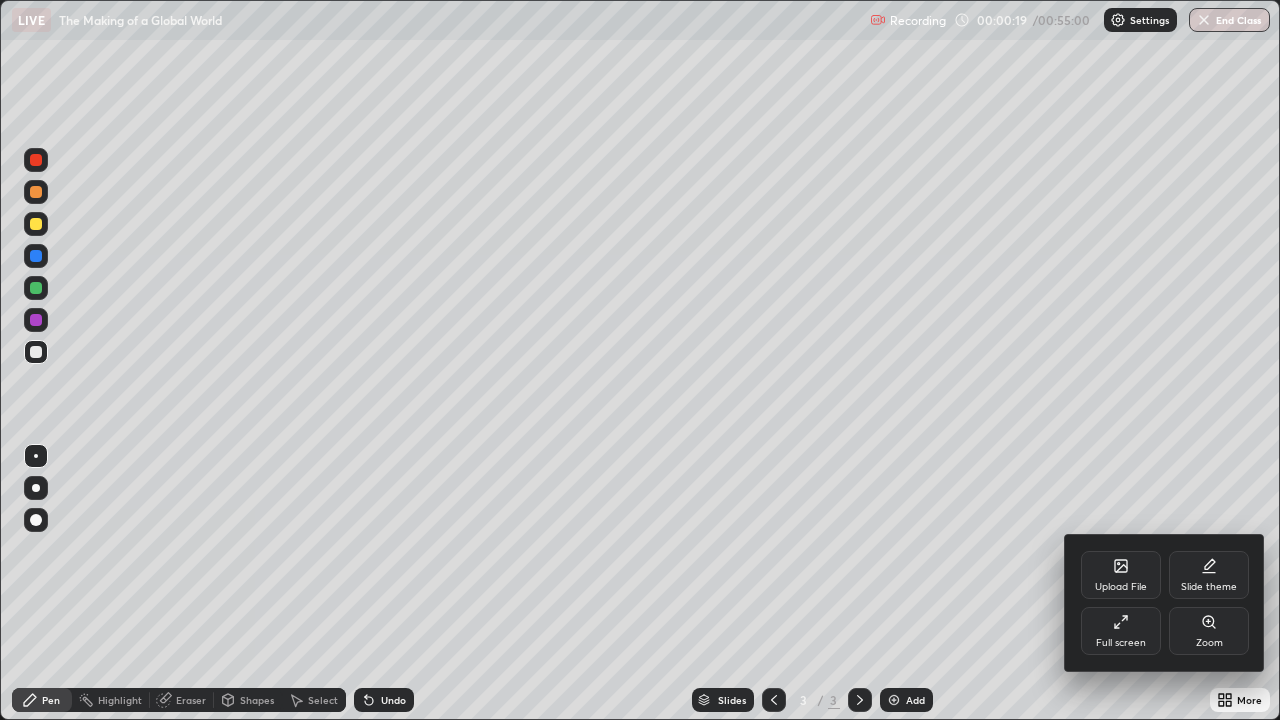 click on "Upload File" at bounding box center (1121, 575) 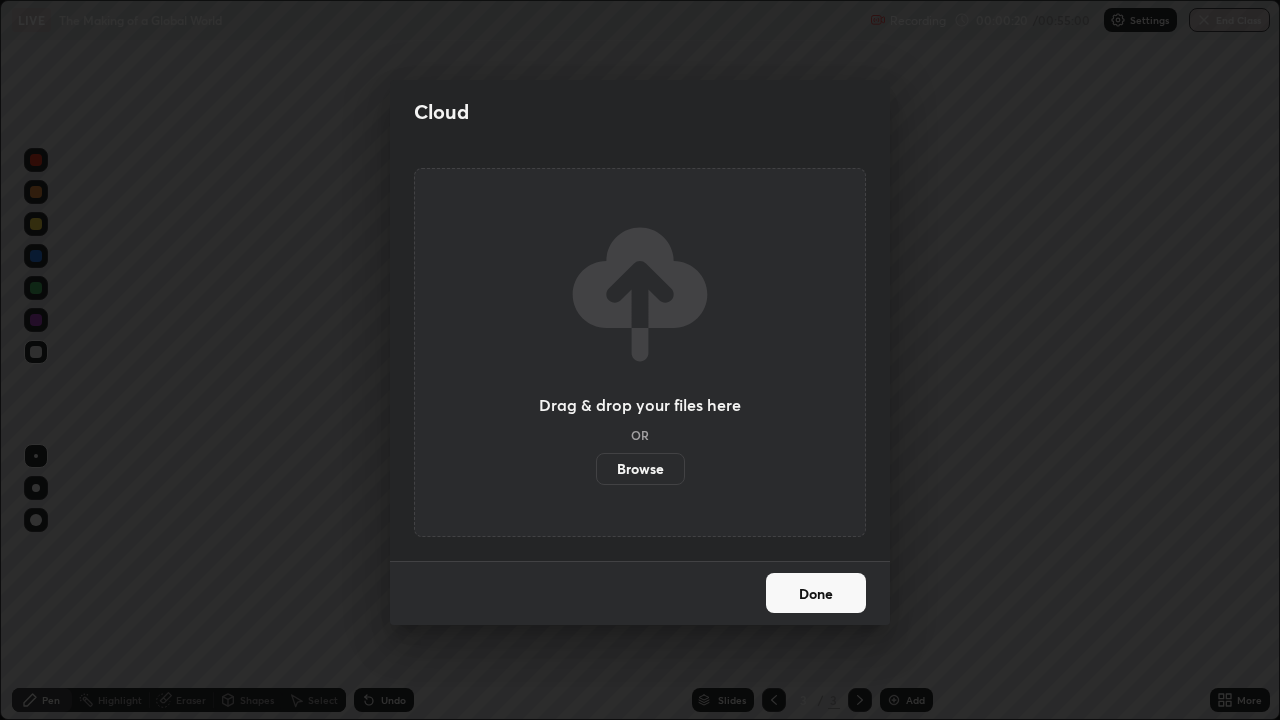 click on "Browse" at bounding box center (640, 469) 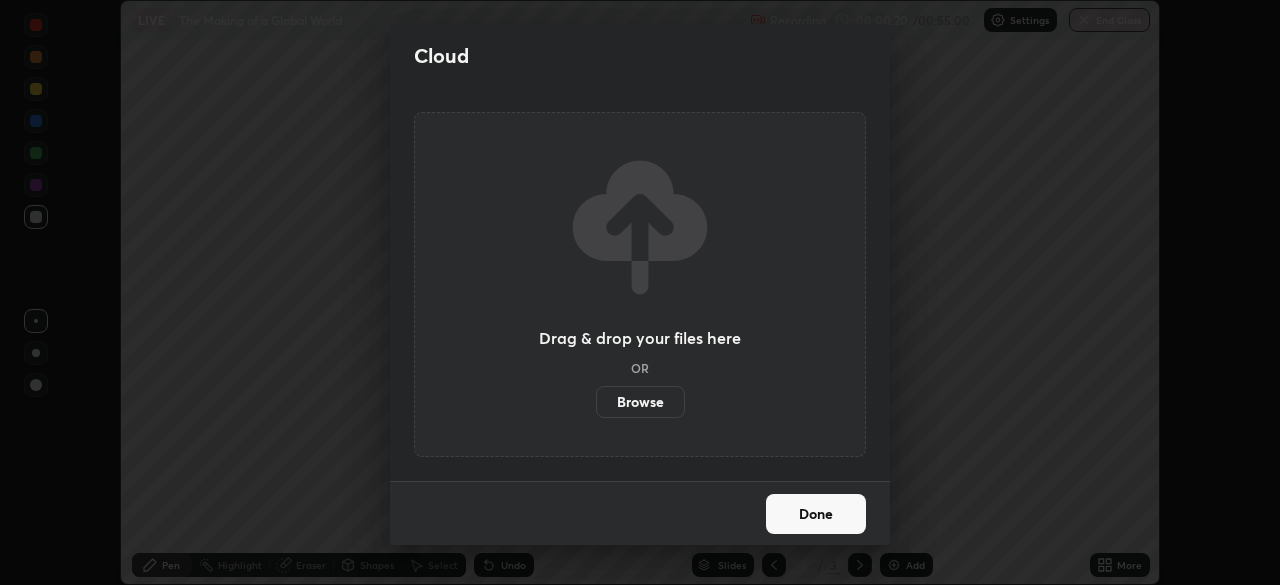 scroll, scrollTop: 585, scrollLeft: 1280, axis: both 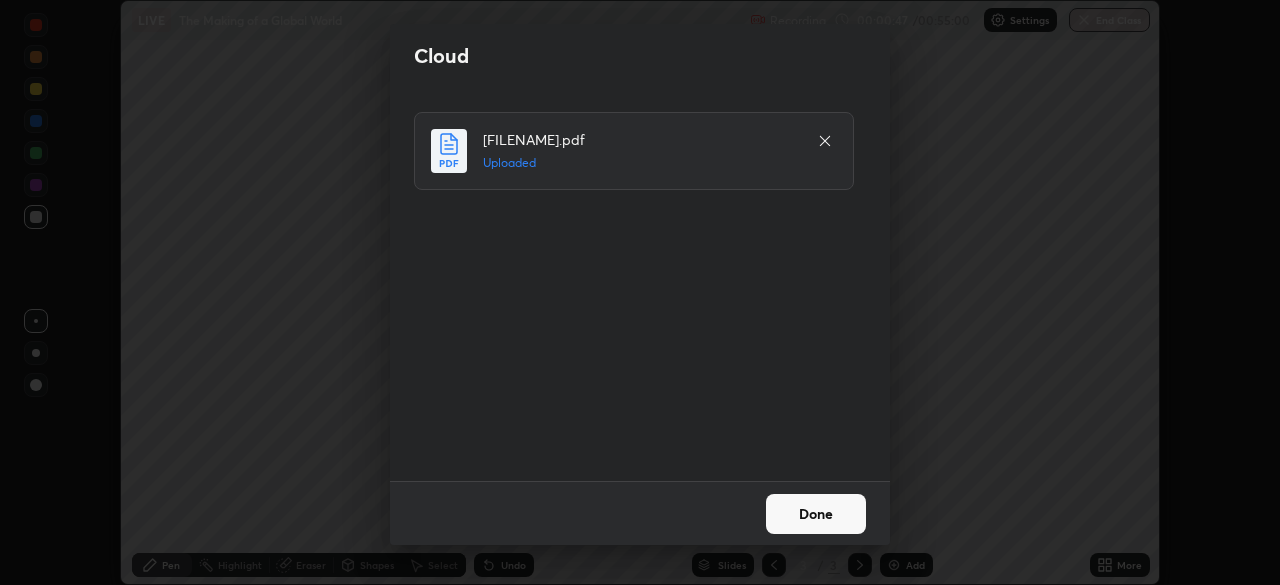 click on "Done" at bounding box center [816, 514] 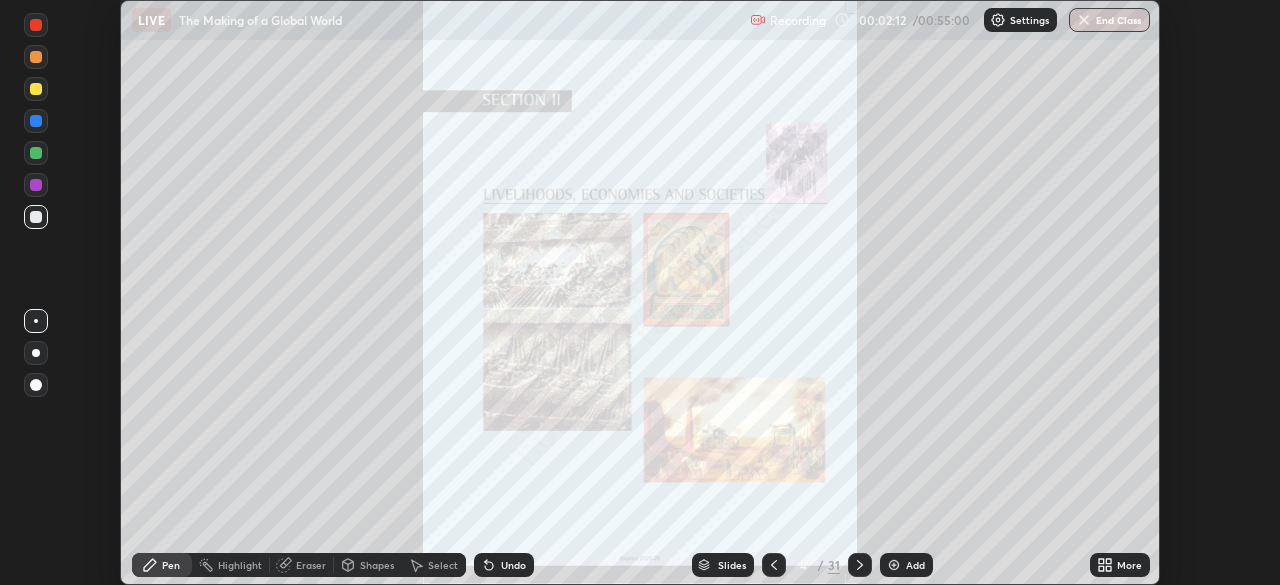 click 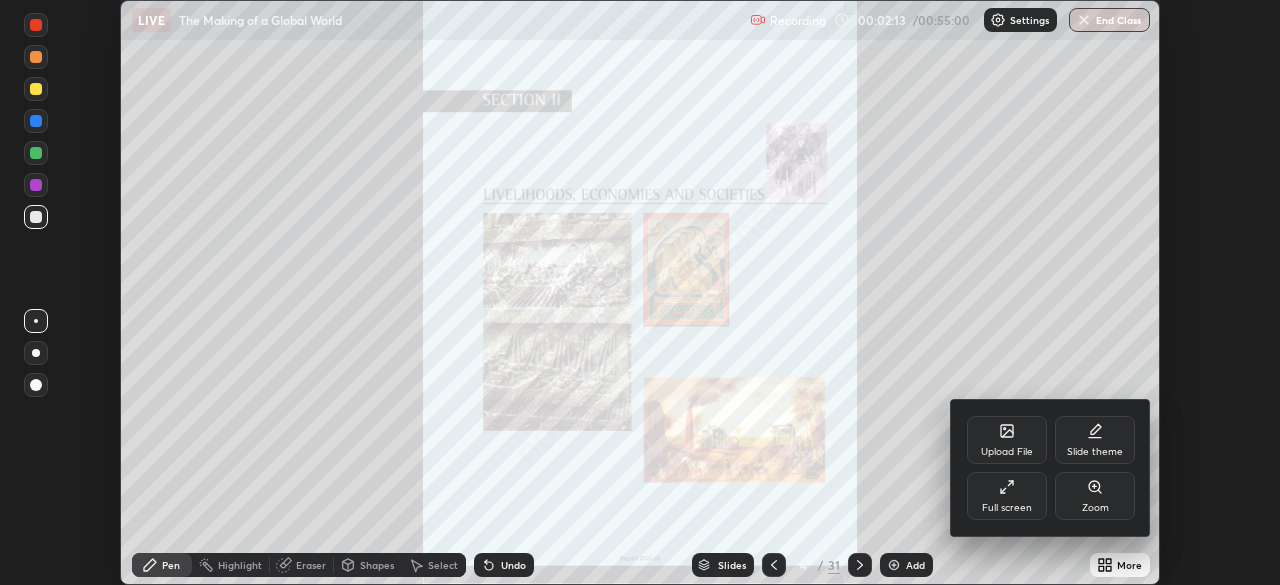 click on "Full screen" at bounding box center [1007, 496] 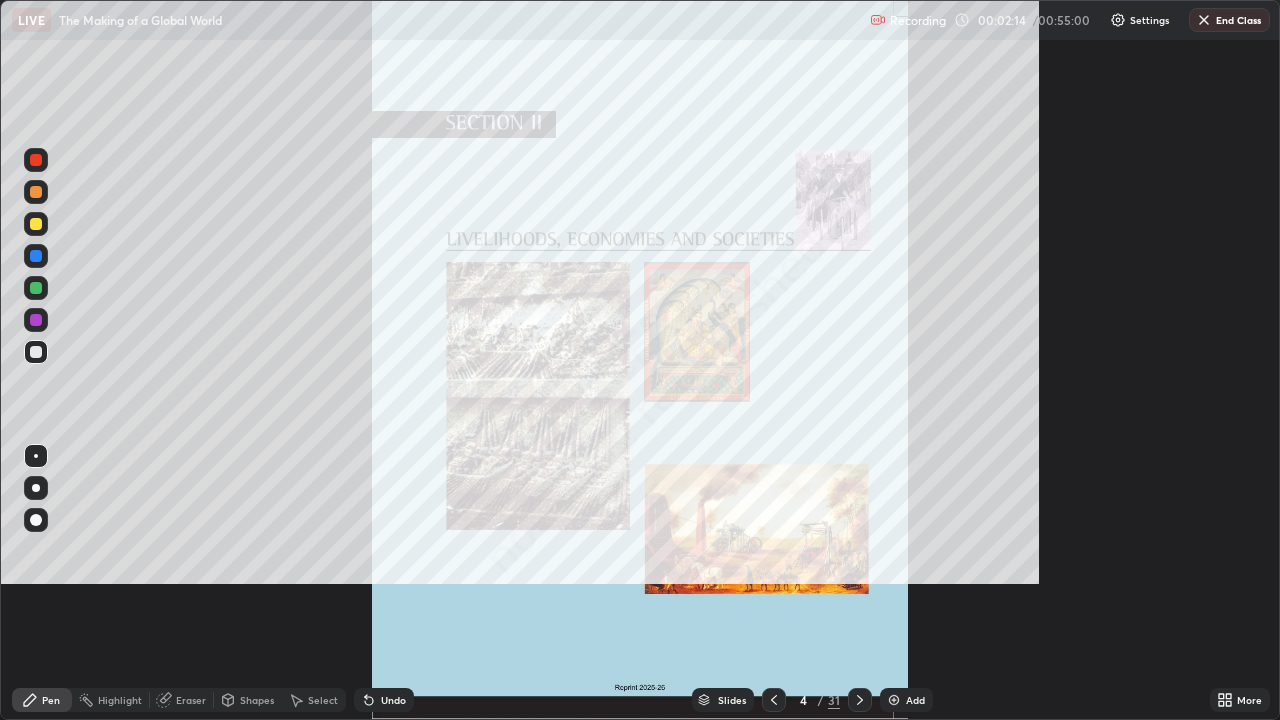 scroll, scrollTop: 99280, scrollLeft: 98720, axis: both 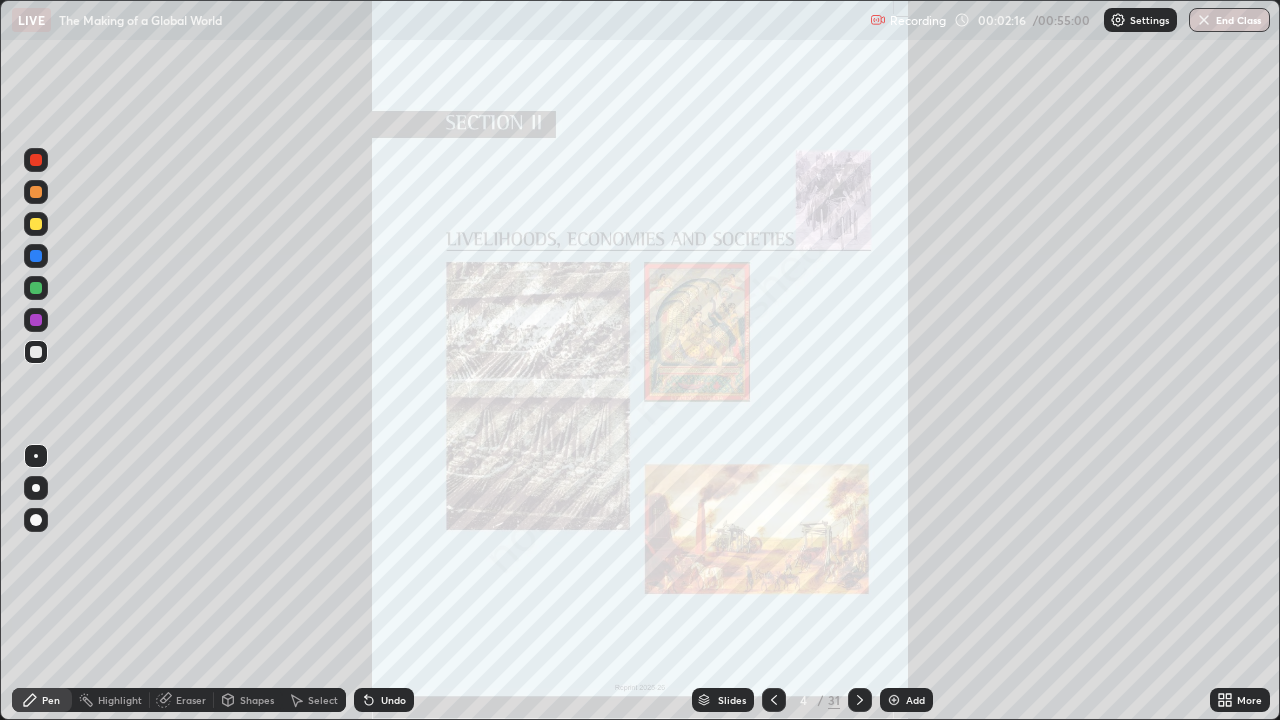 click 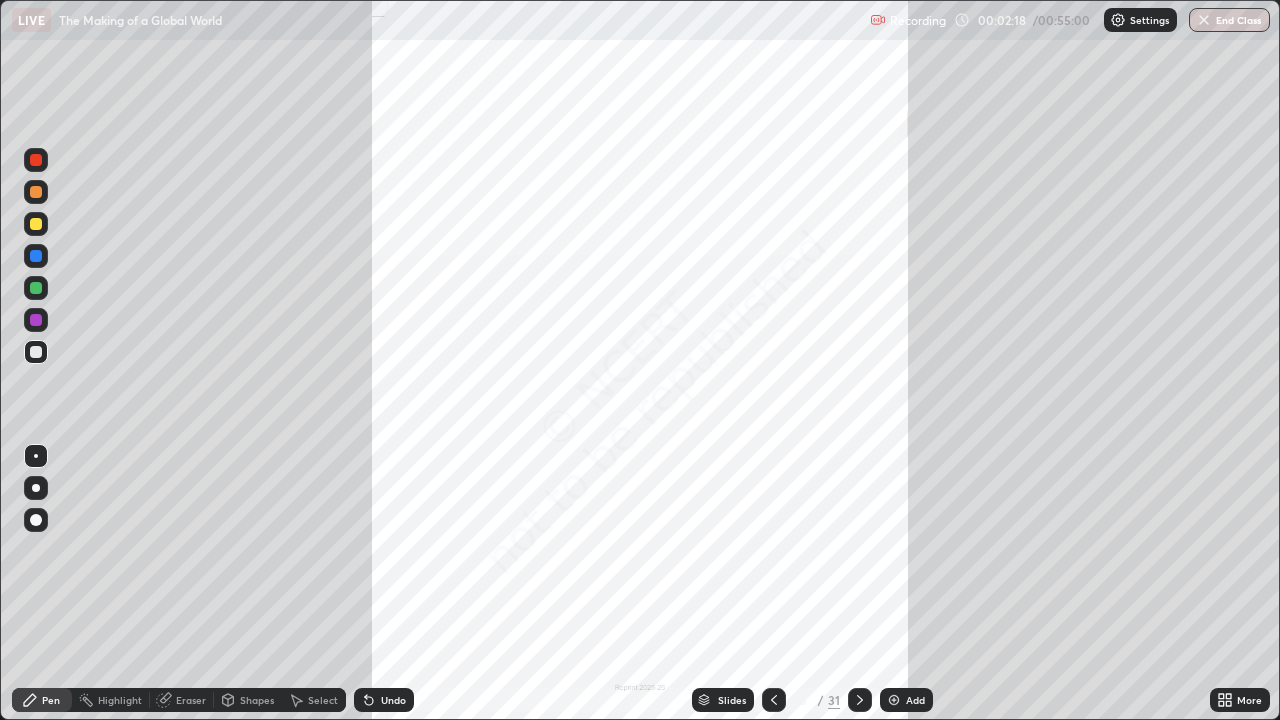 click at bounding box center [860, 700] 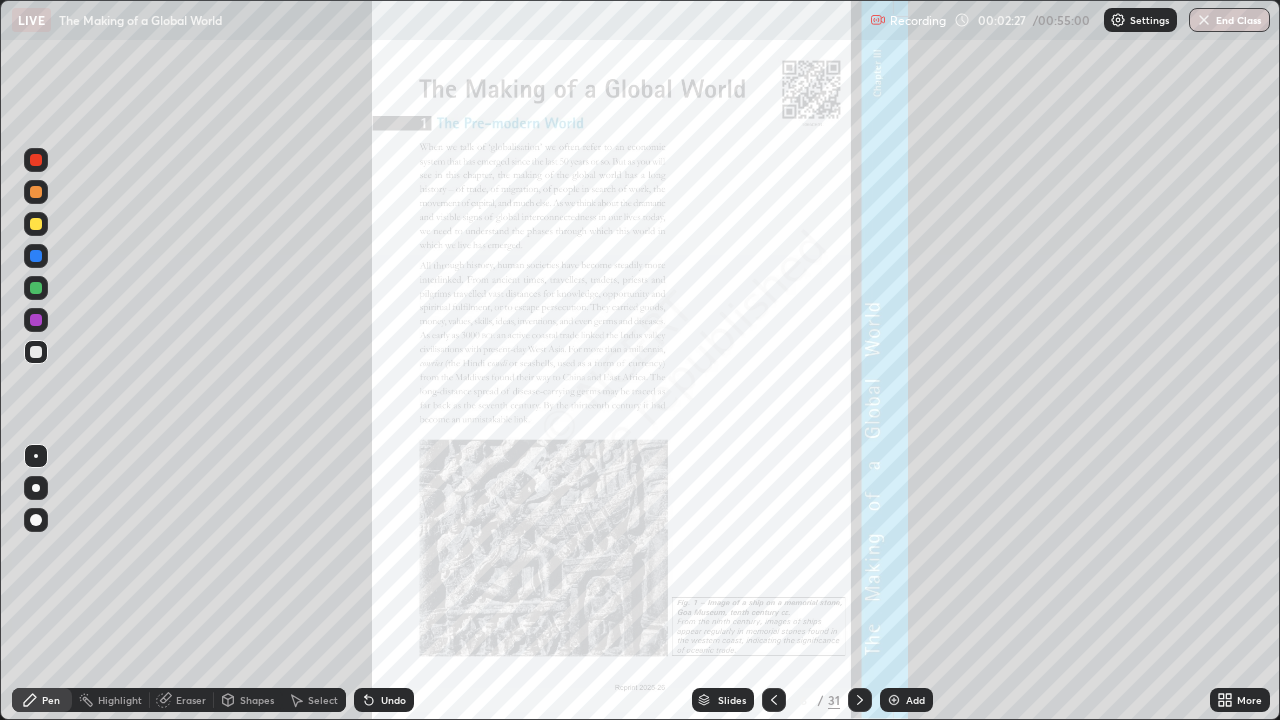 click at bounding box center [36, 192] 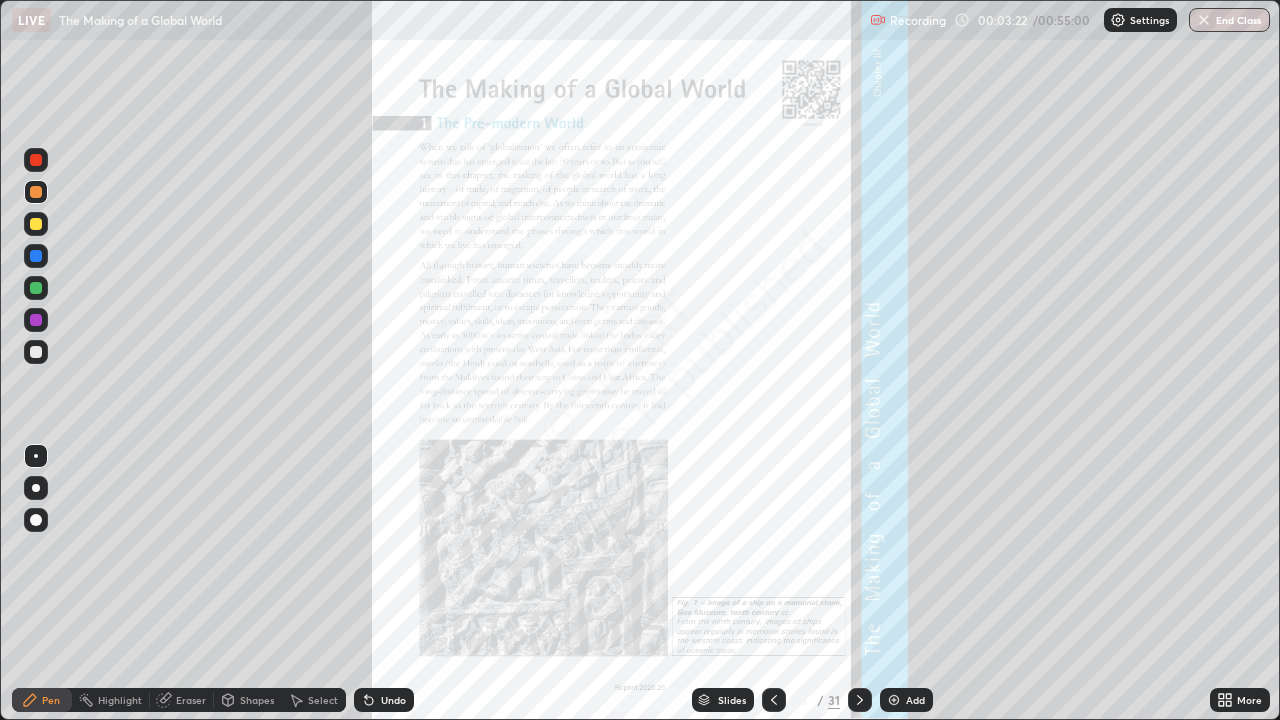 click at bounding box center (36, 224) 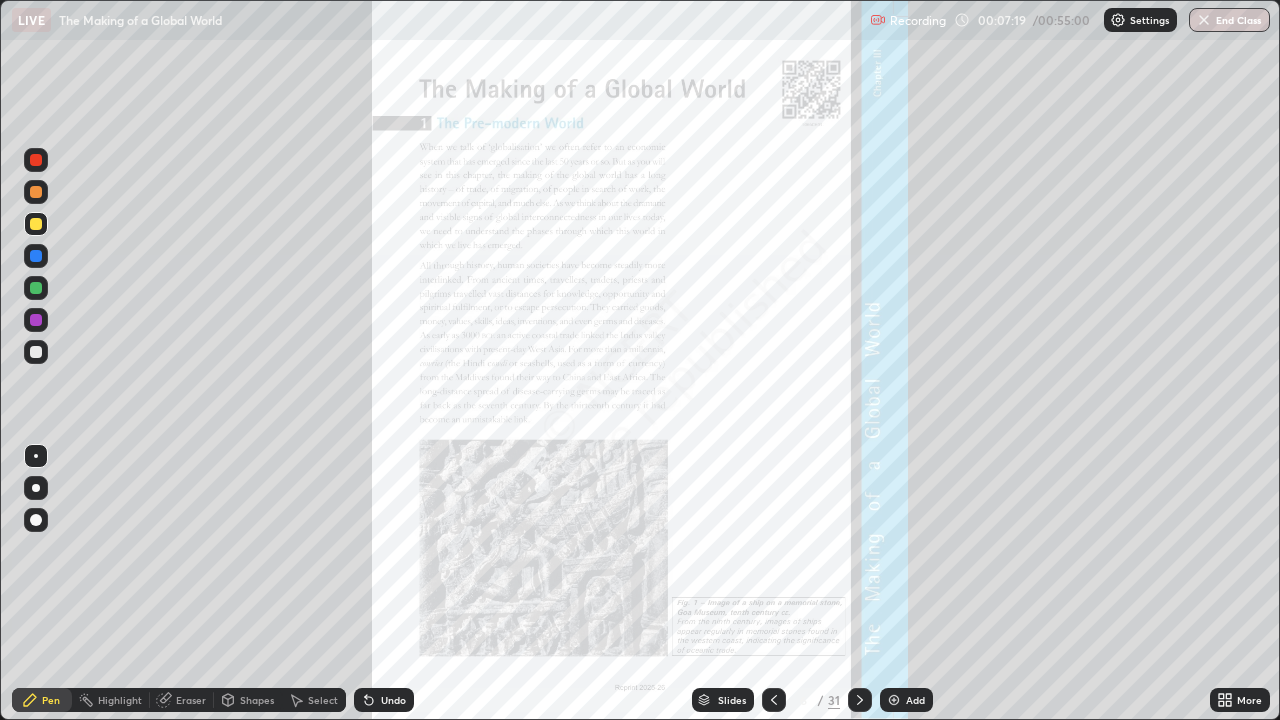 click at bounding box center (36, 192) 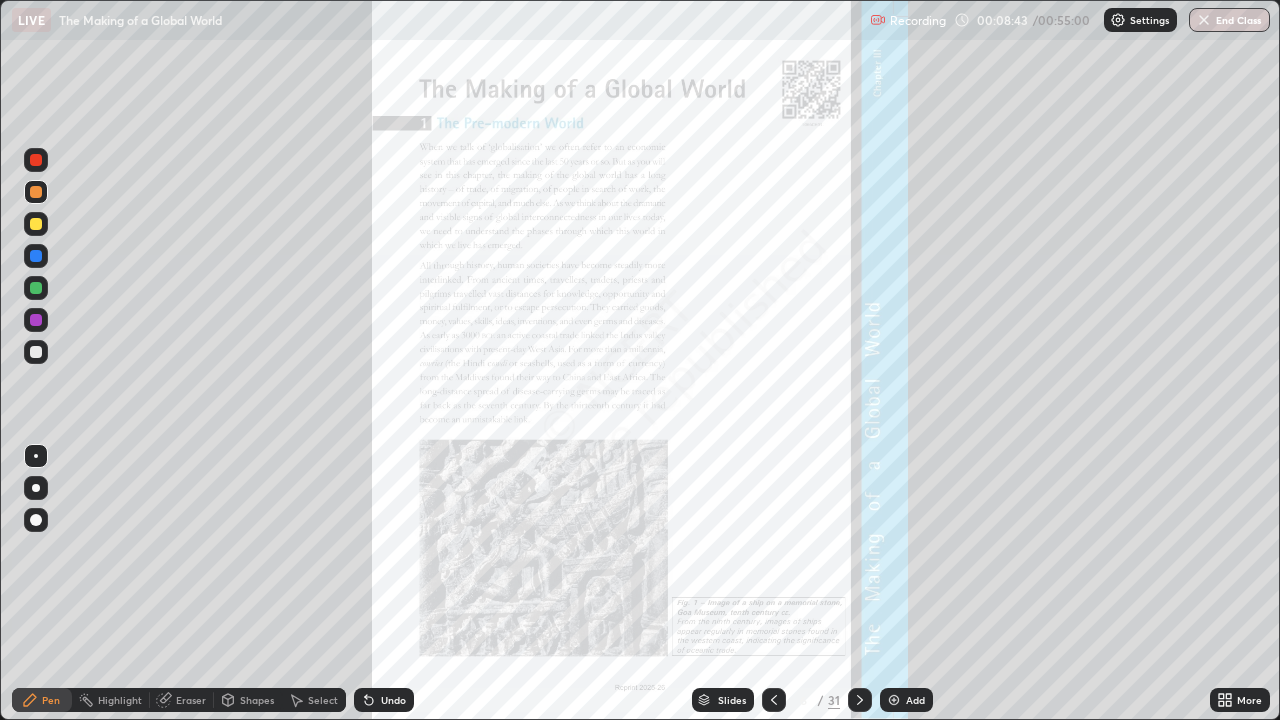 click at bounding box center [36, 224] 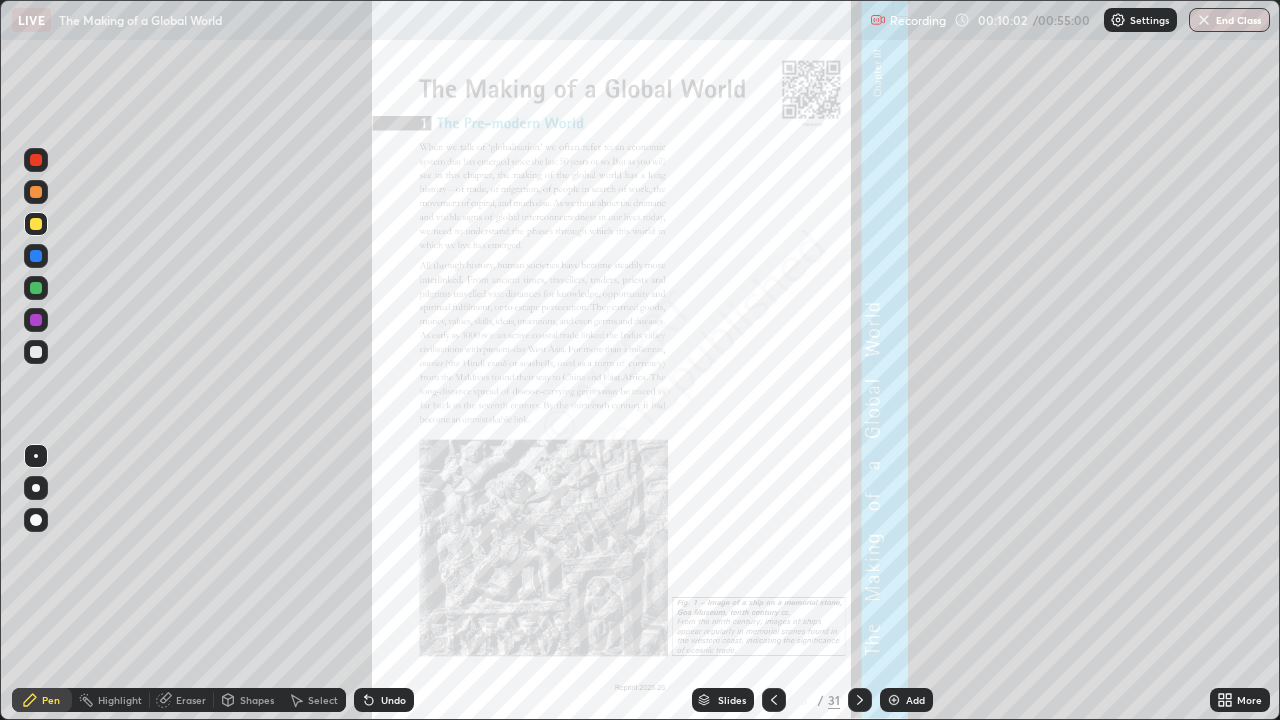 click at bounding box center [36, 192] 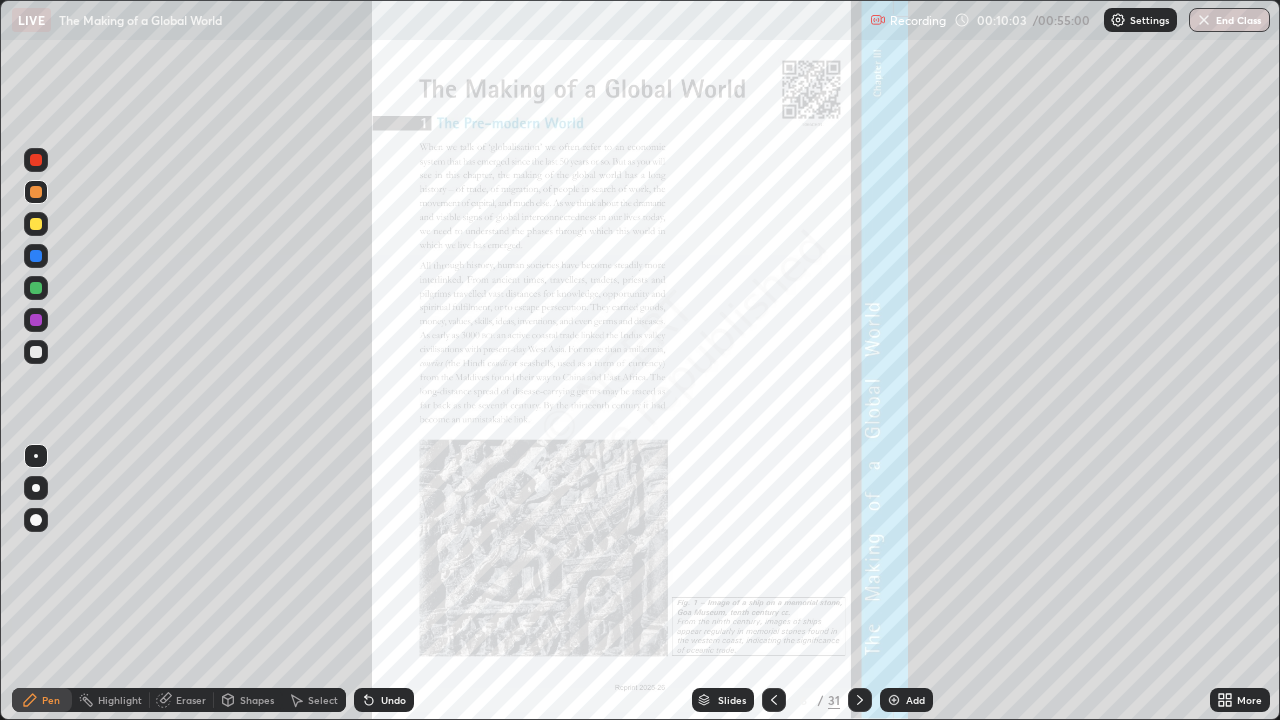 click at bounding box center [36, 160] 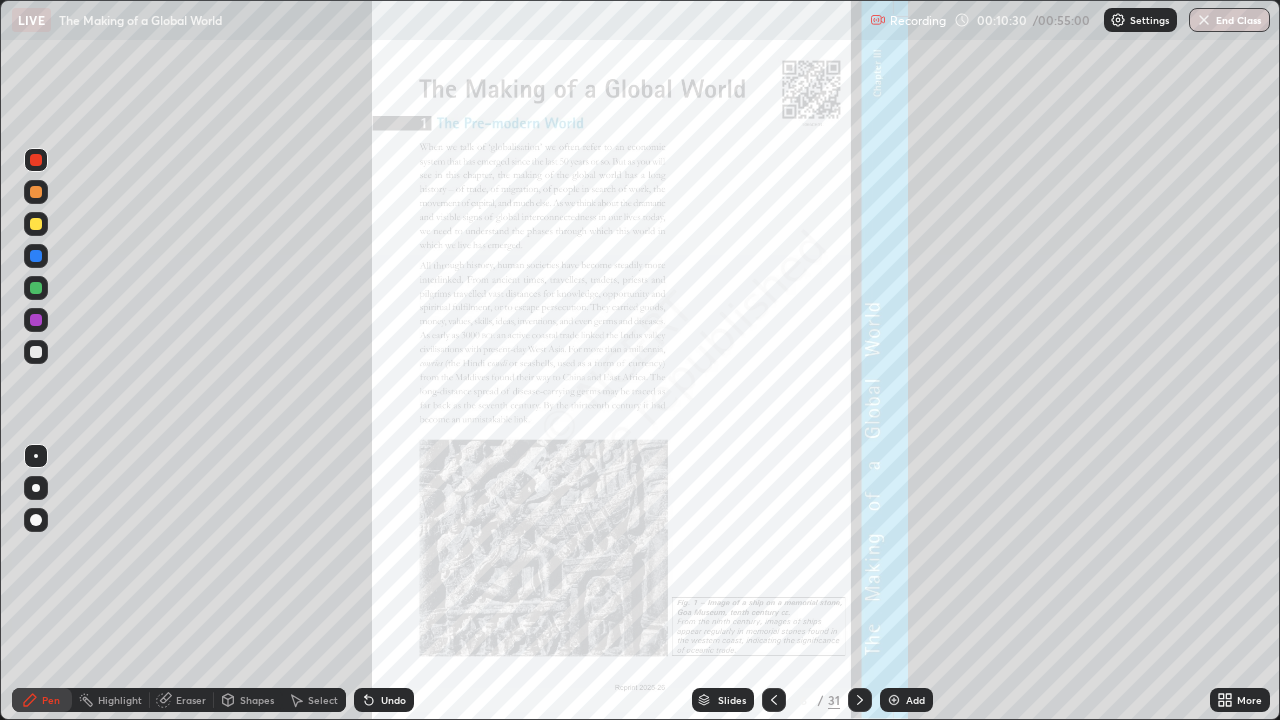 click at bounding box center (860, 700) 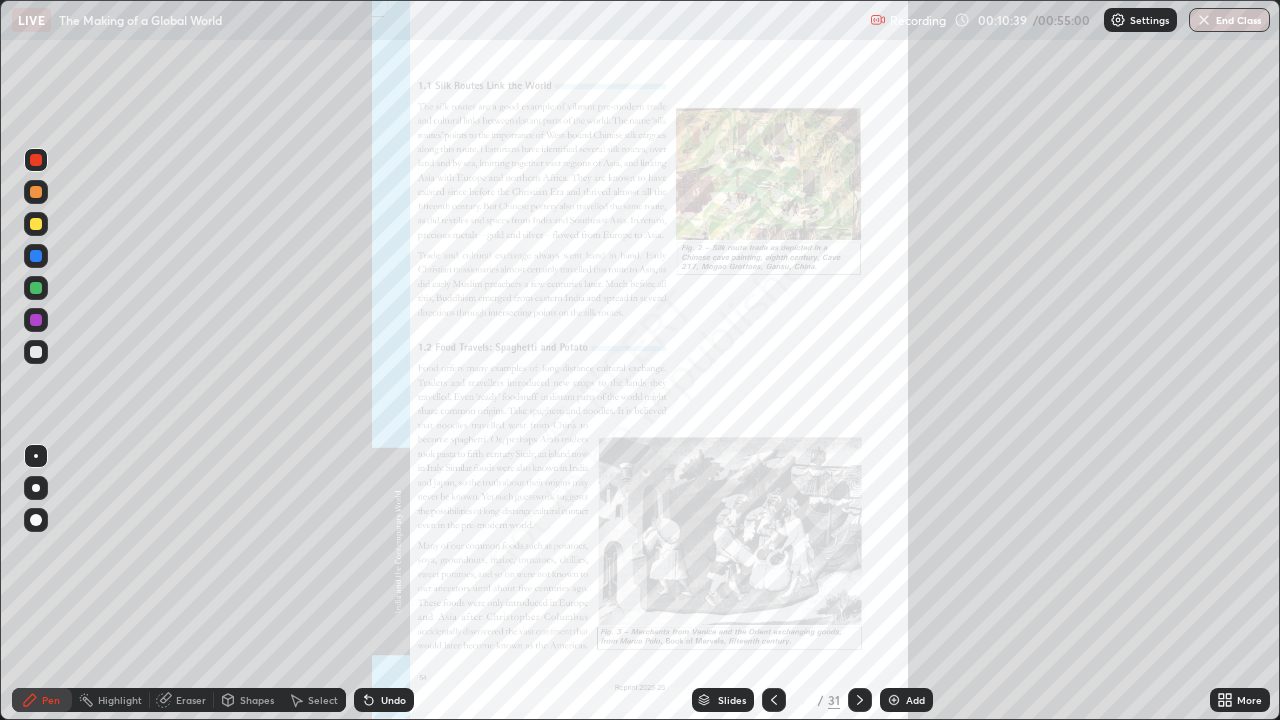 click at bounding box center (36, 192) 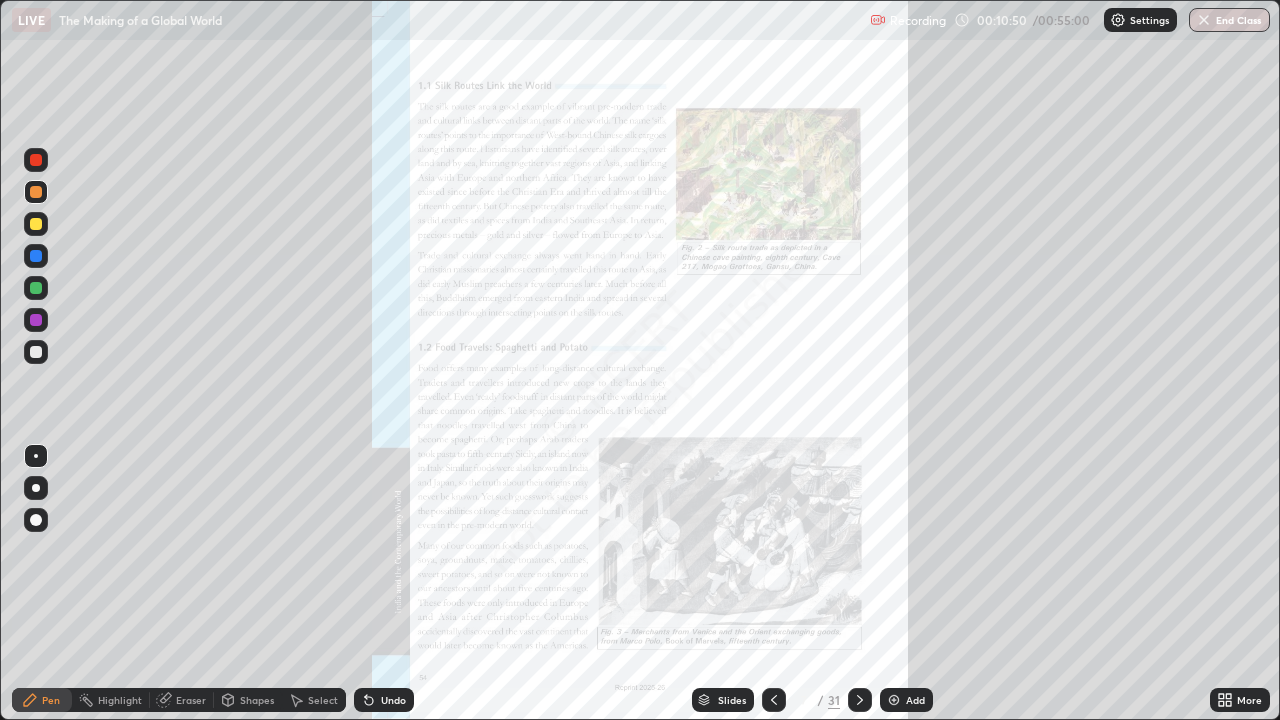 click at bounding box center (36, 224) 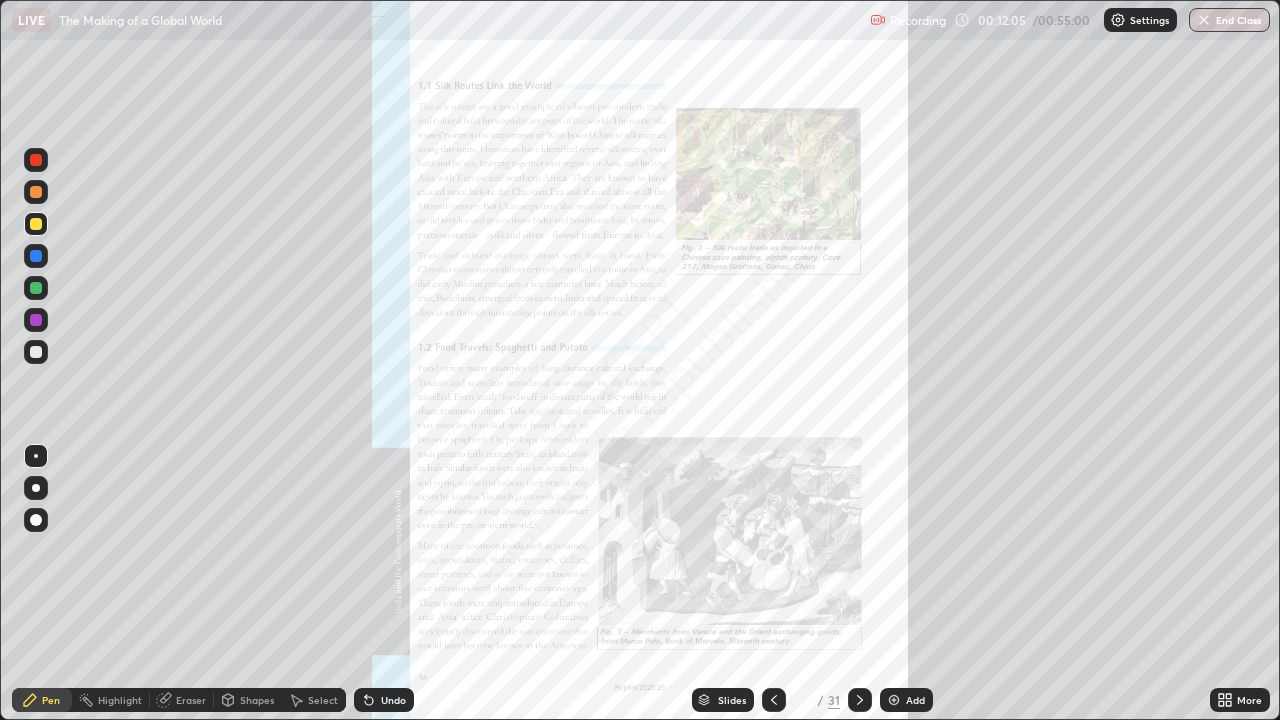 click at bounding box center [36, 288] 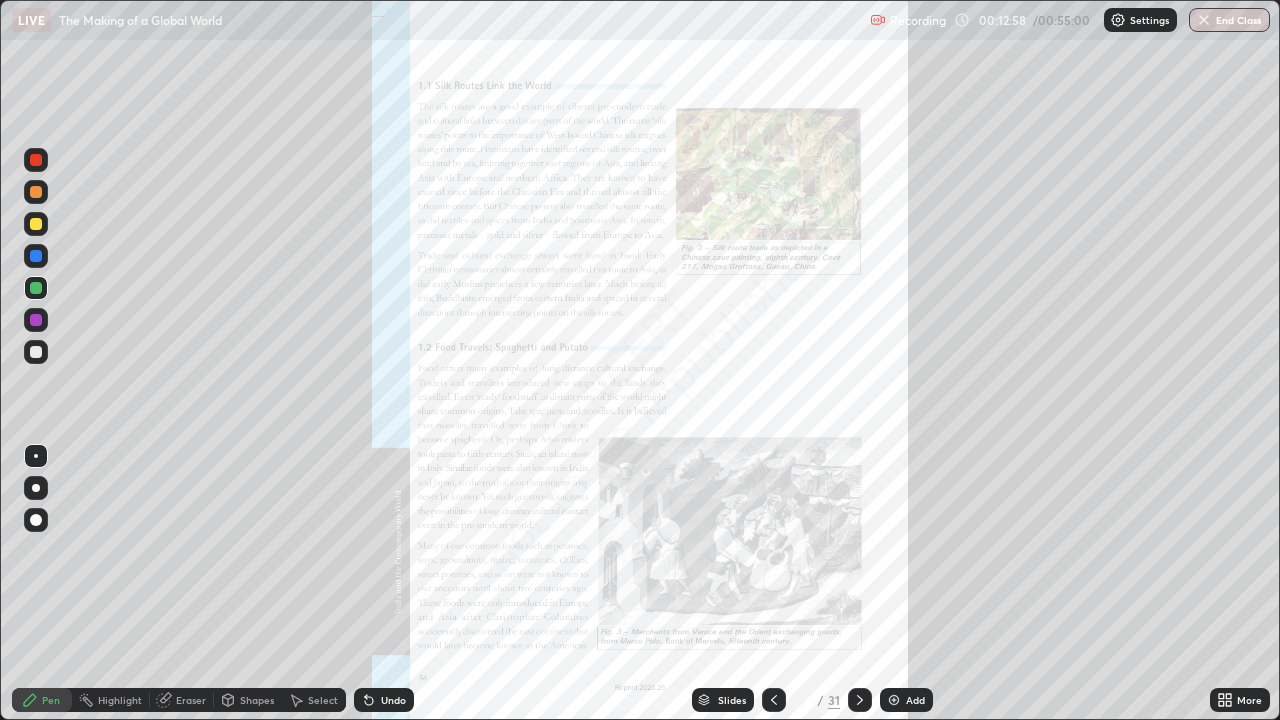 click at bounding box center [36, 192] 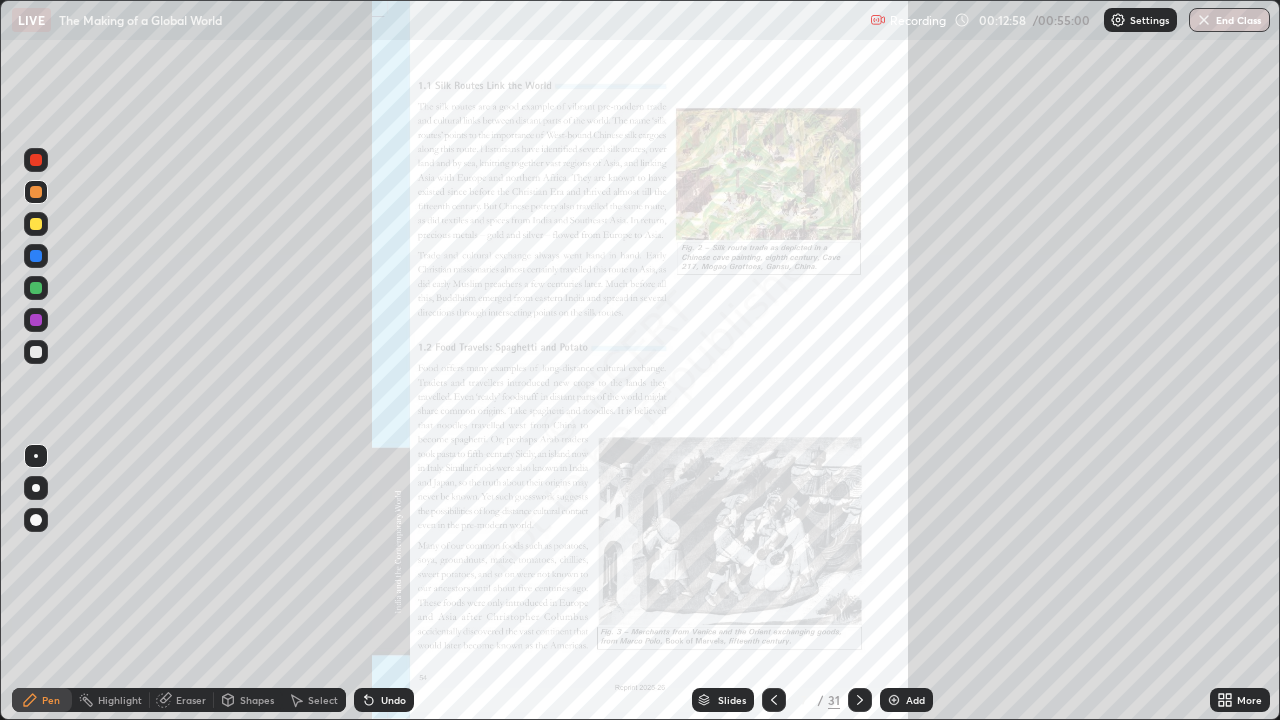 click at bounding box center [36, 160] 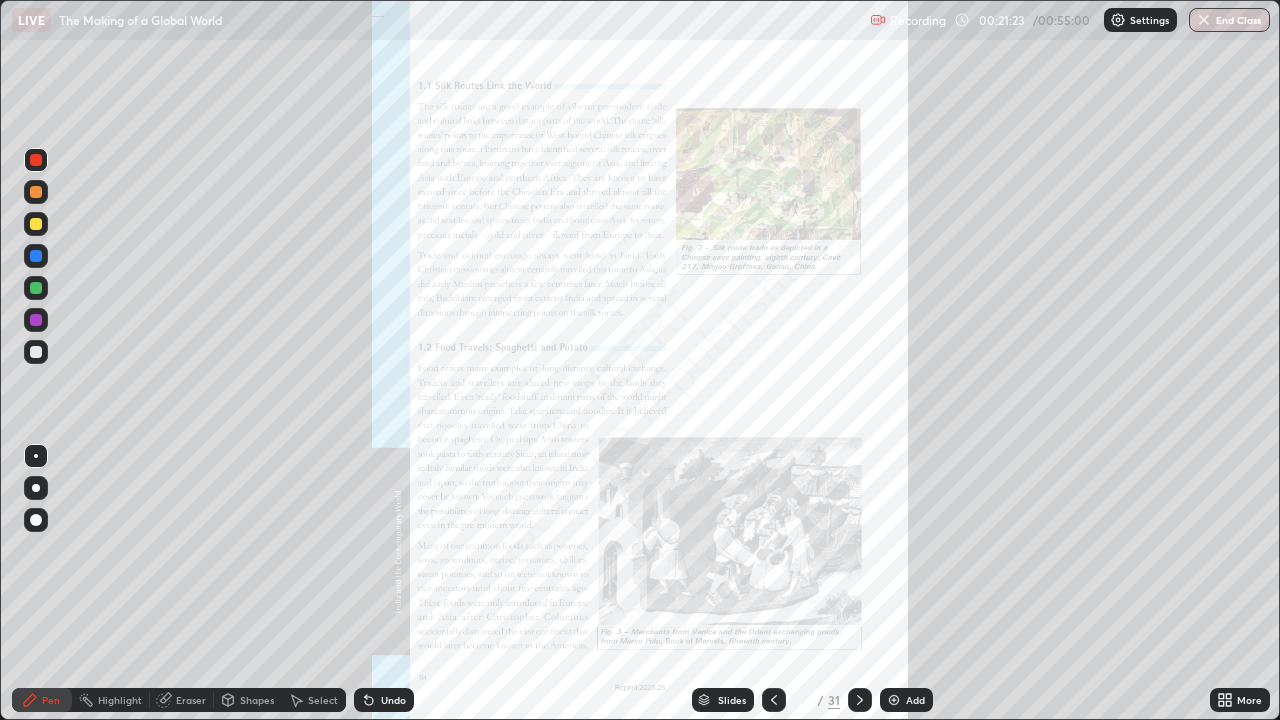 click 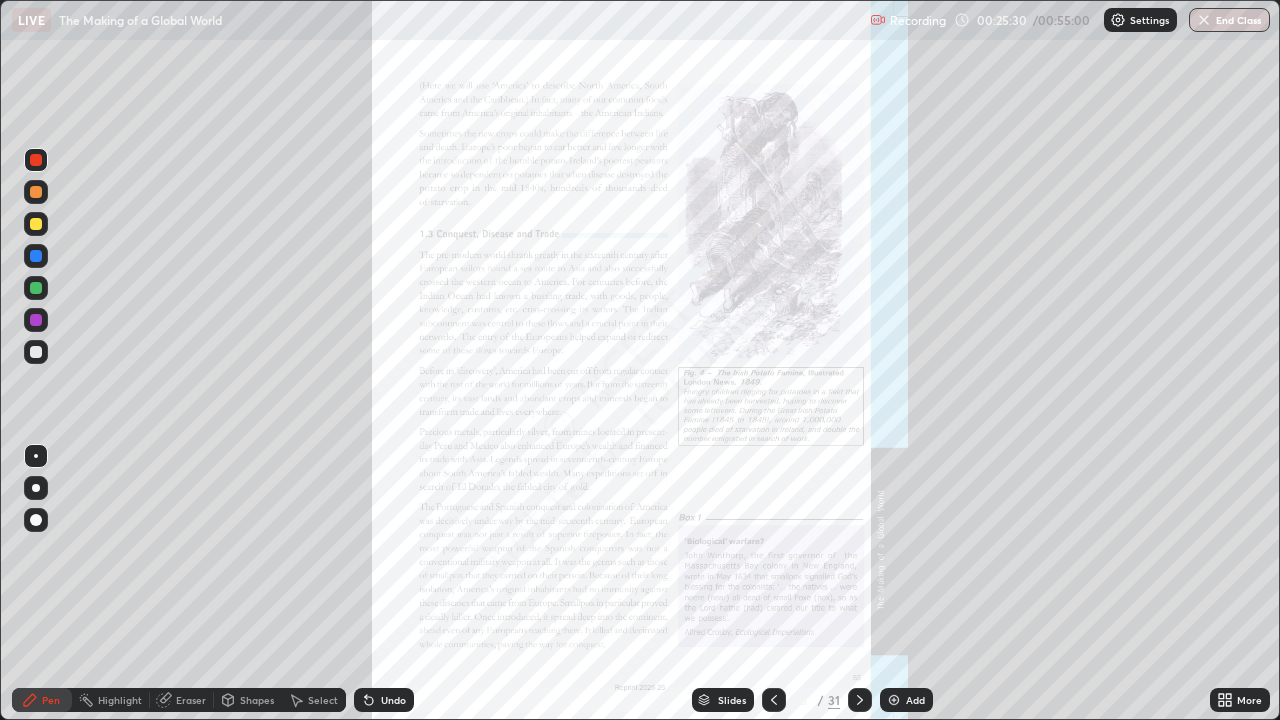 click at bounding box center [36, 224] 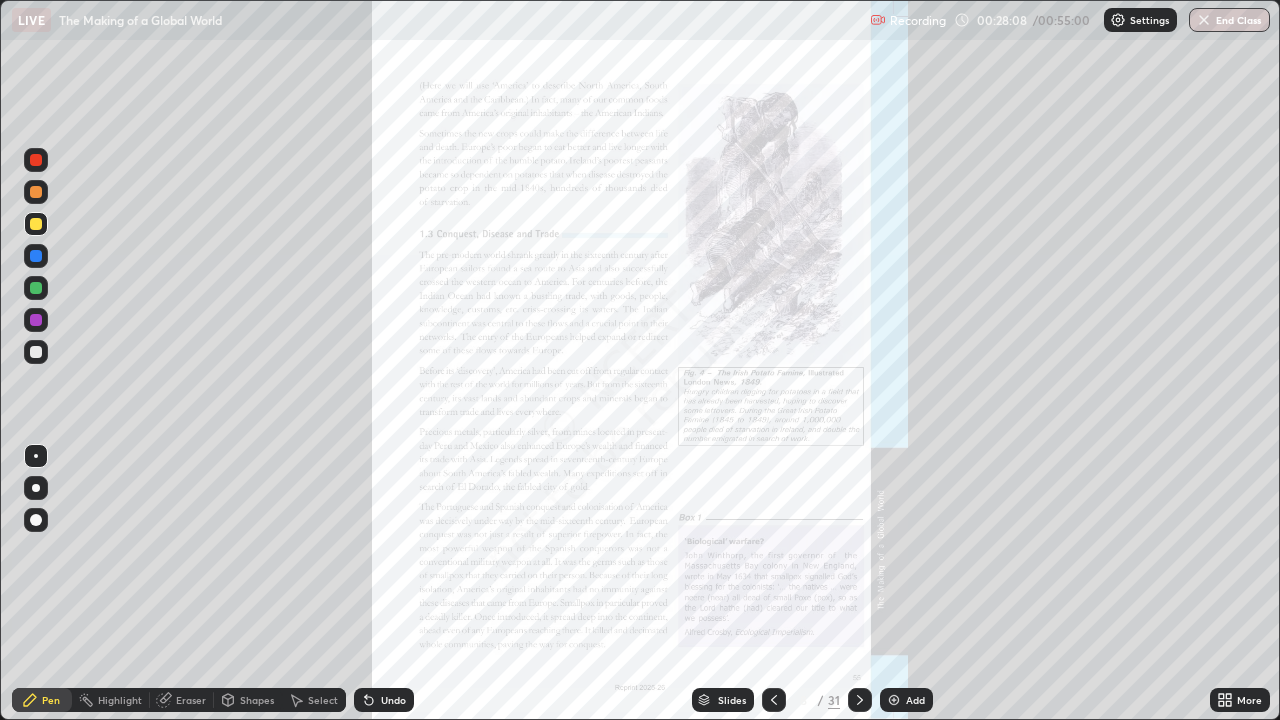 click at bounding box center (36, 320) 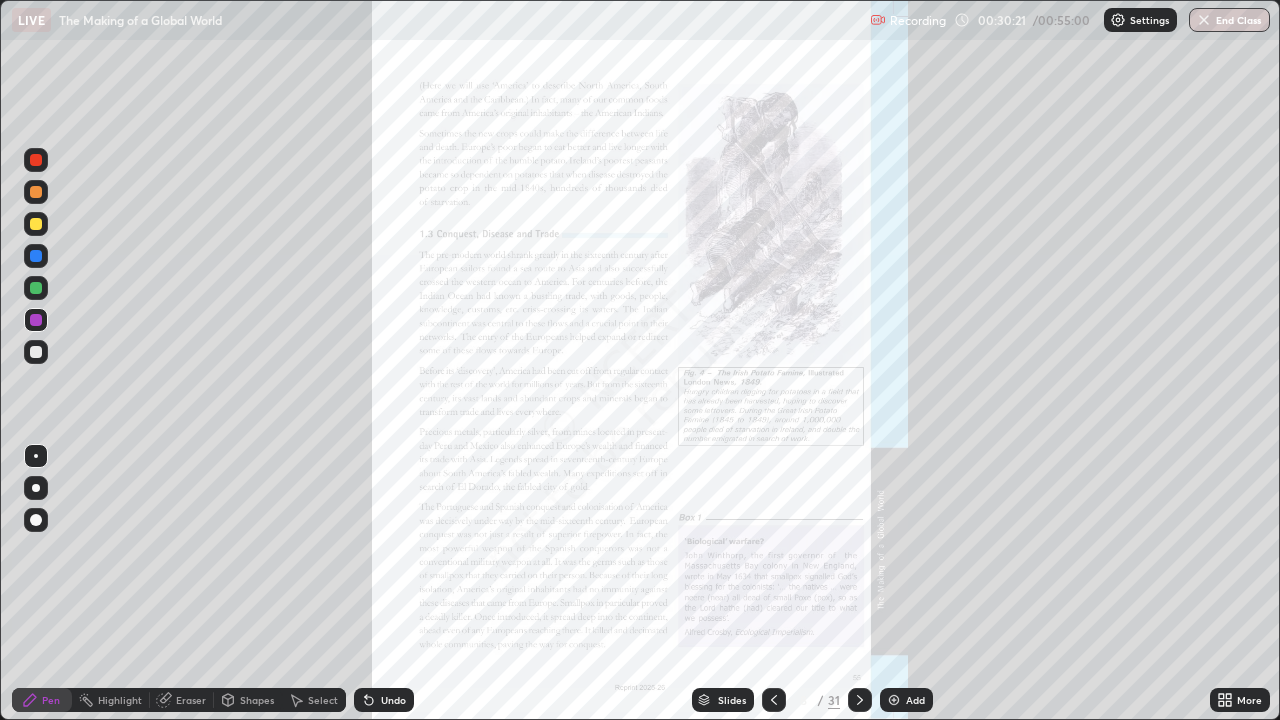 click at bounding box center [36, 160] 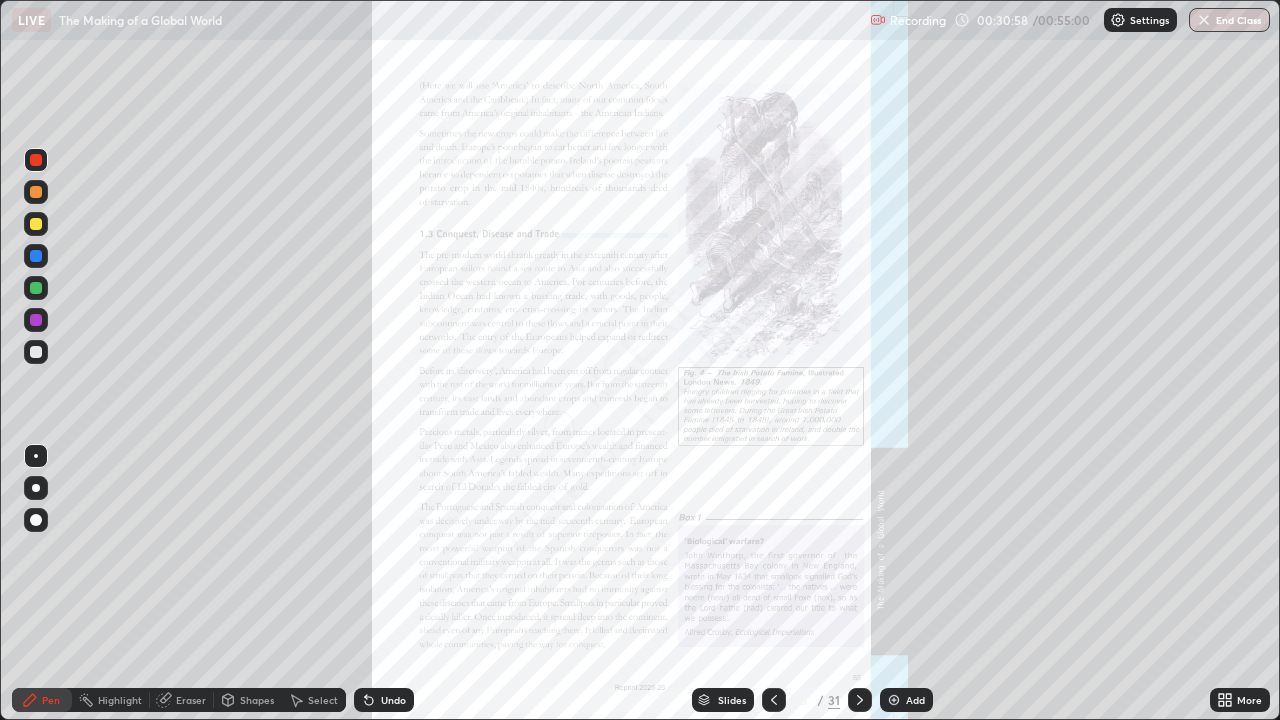 click at bounding box center (36, 288) 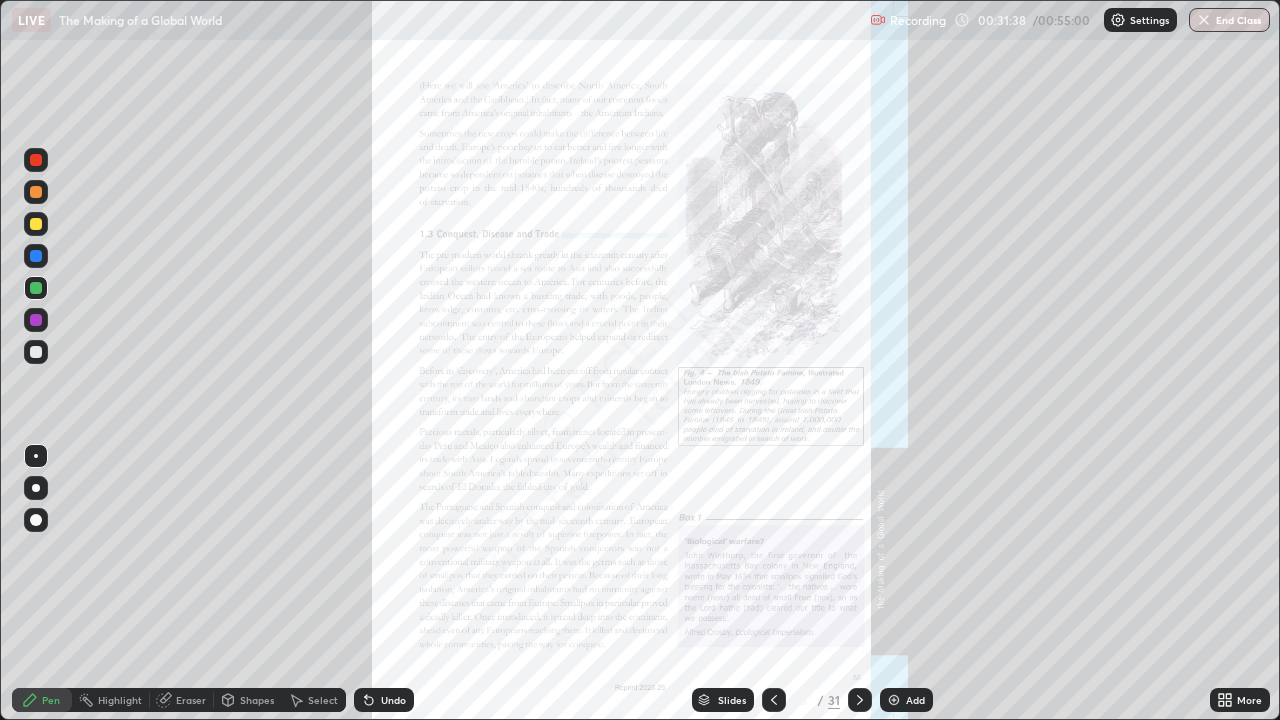 click at bounding box center [36, 320] 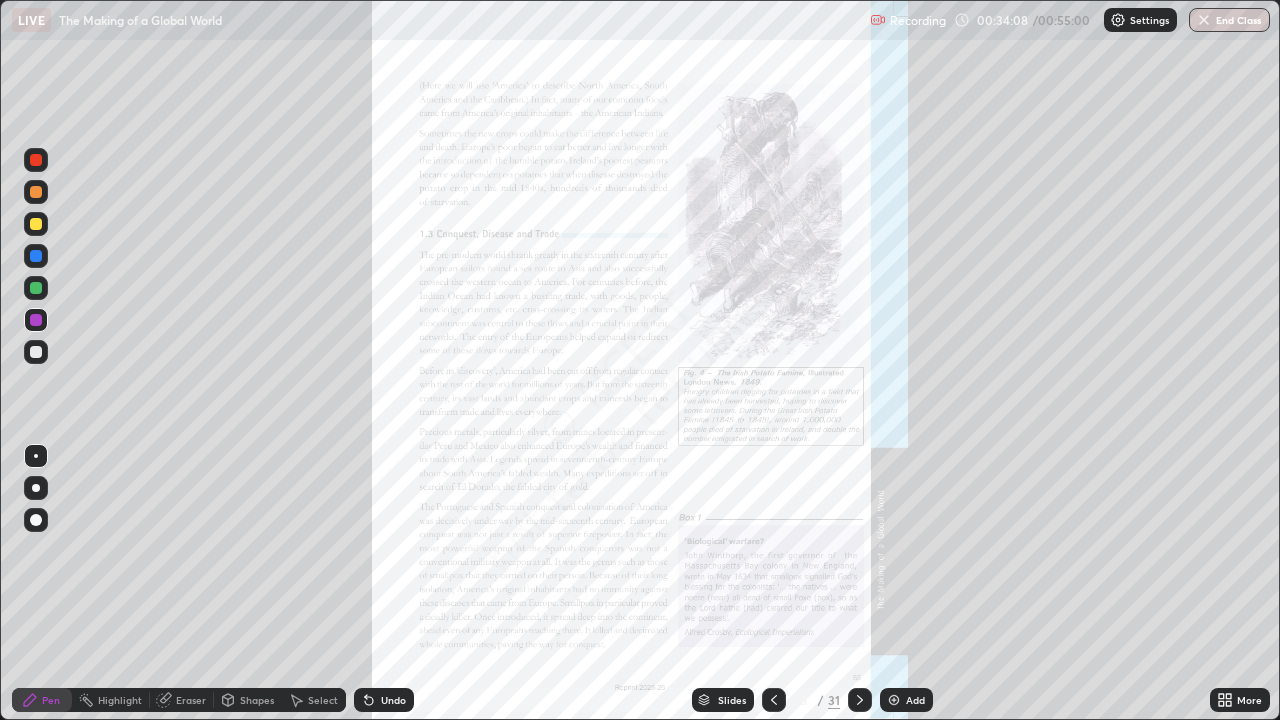 click at bounding box center (36, 160) 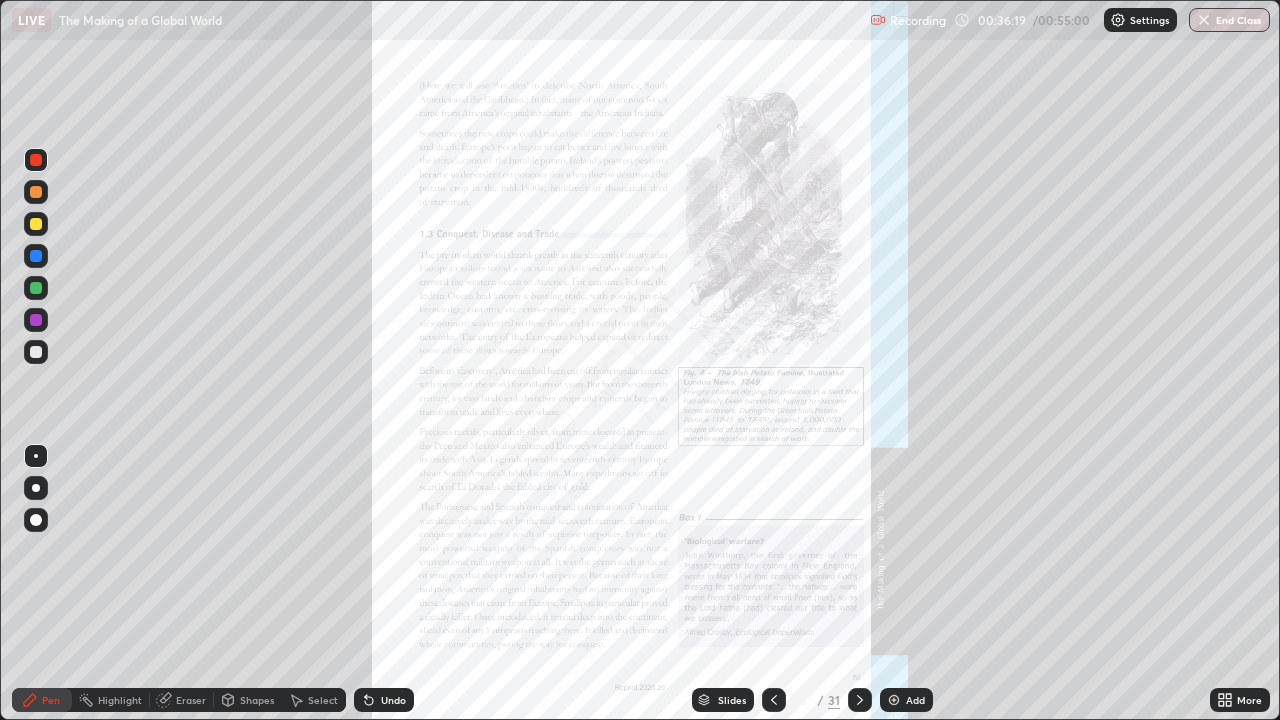 click 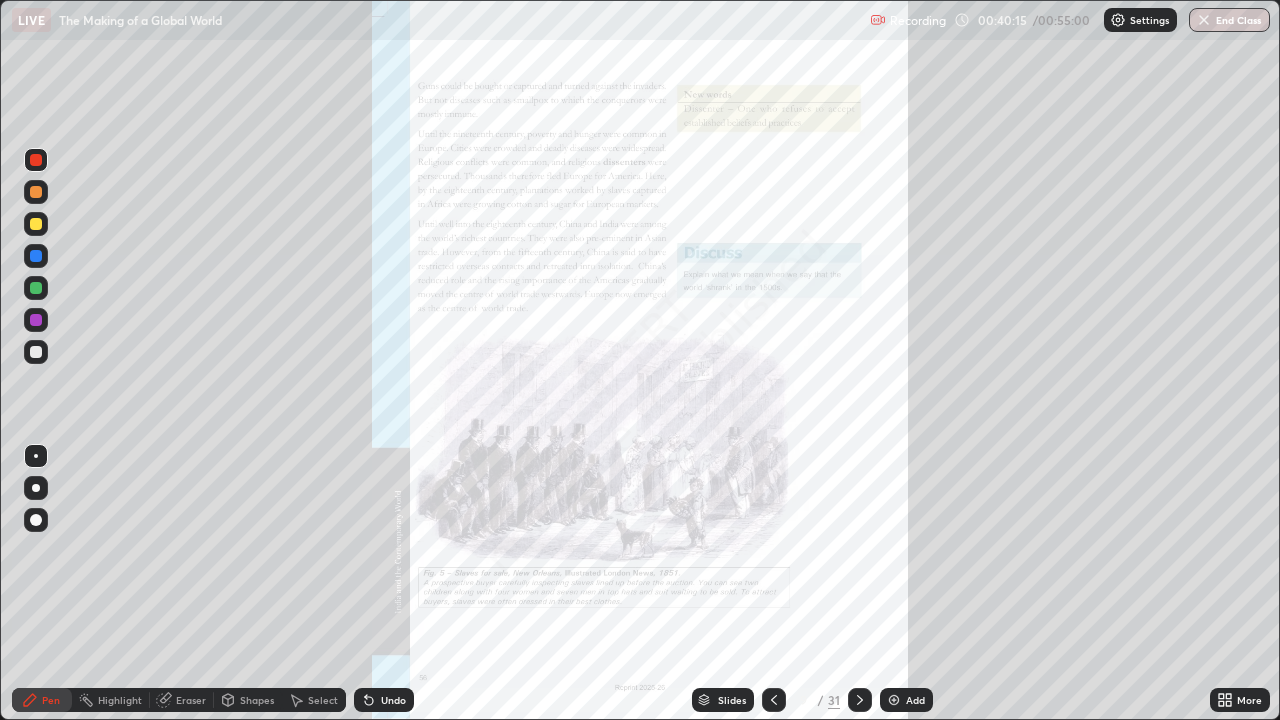 click at bounding box center [36, 320] 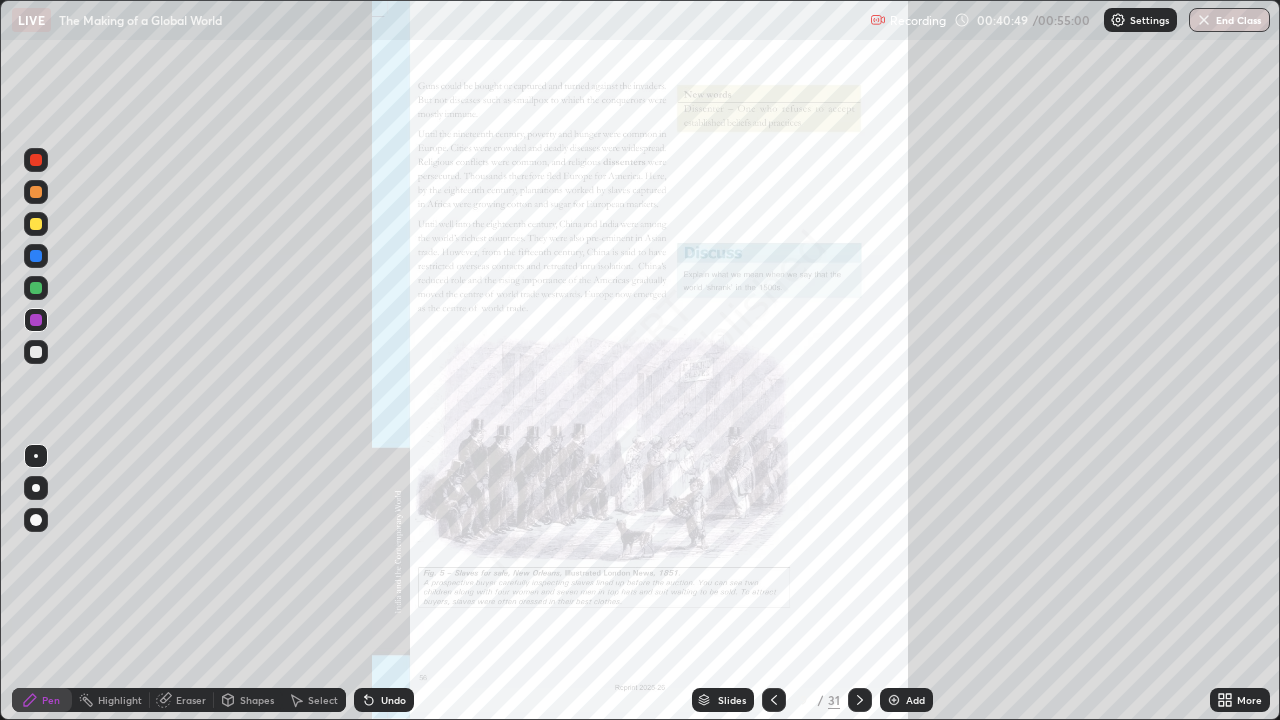 click at bounding box center (860, 700) 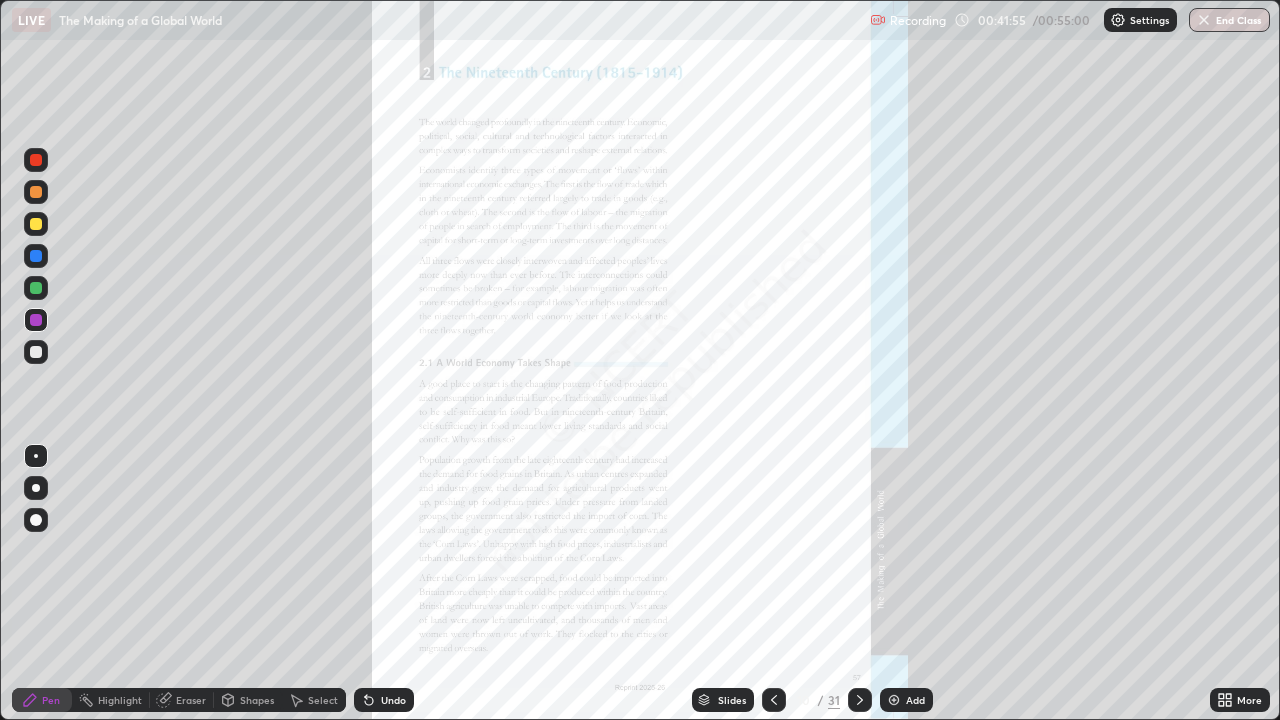 click at bounding box center [36, 288] 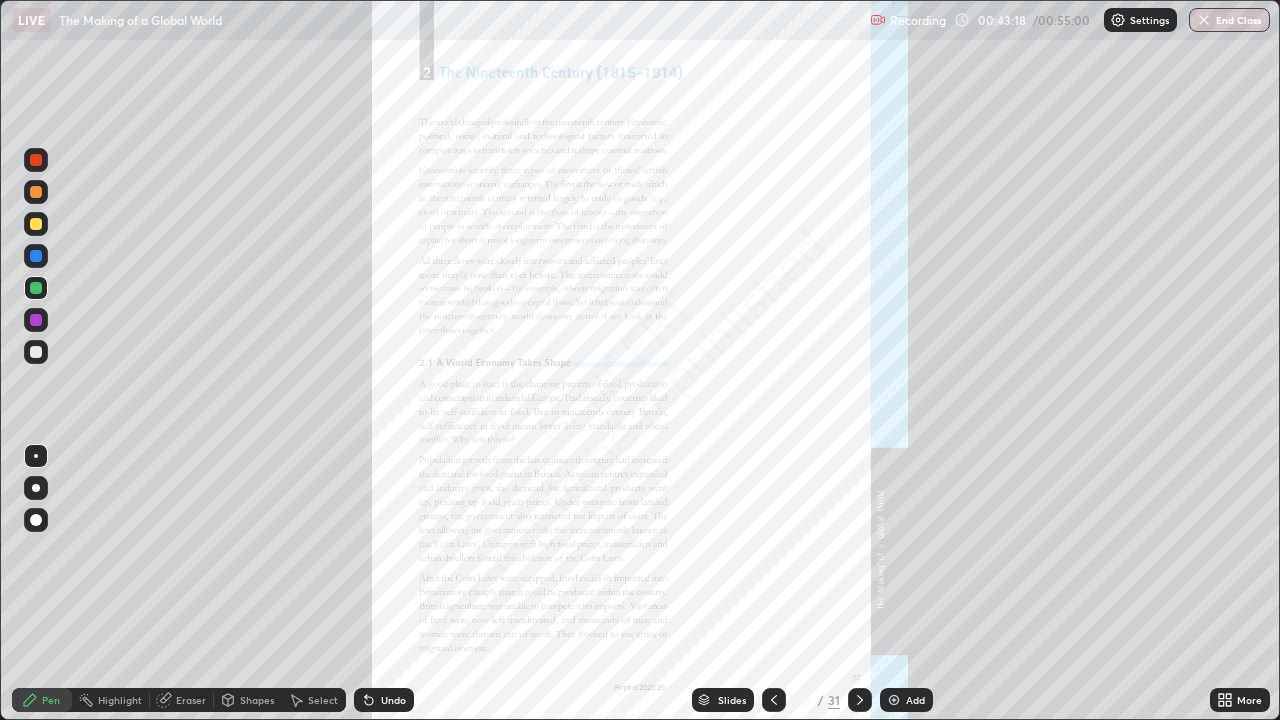 click on "End Class" at bounding box center (1229, 20) 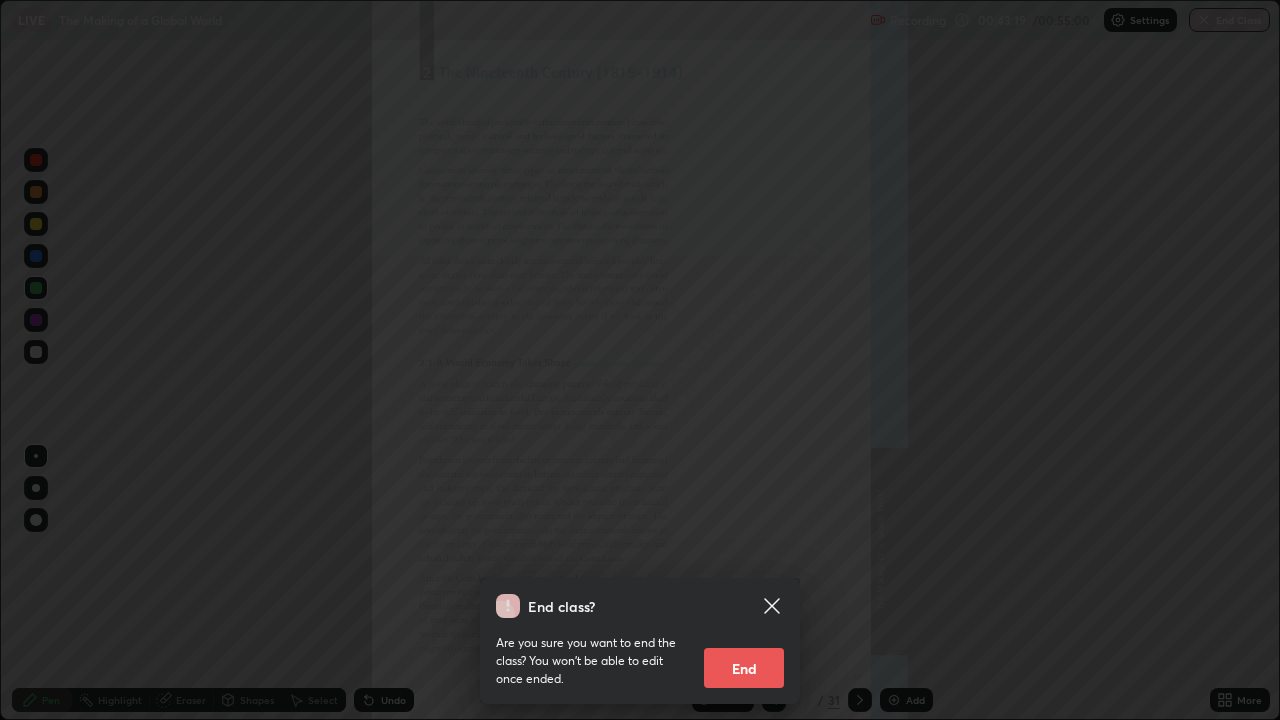 click on "End" at bounding box center (744, 668) 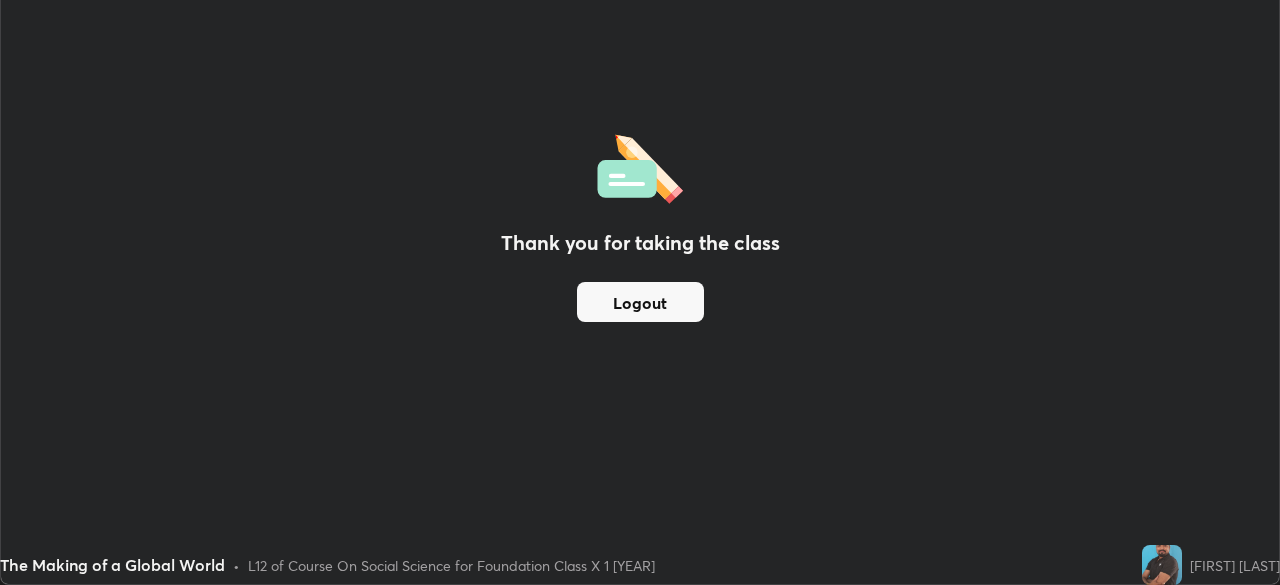 scroll, scrollTop: 585, scrollLeft: 1280, axis: both 